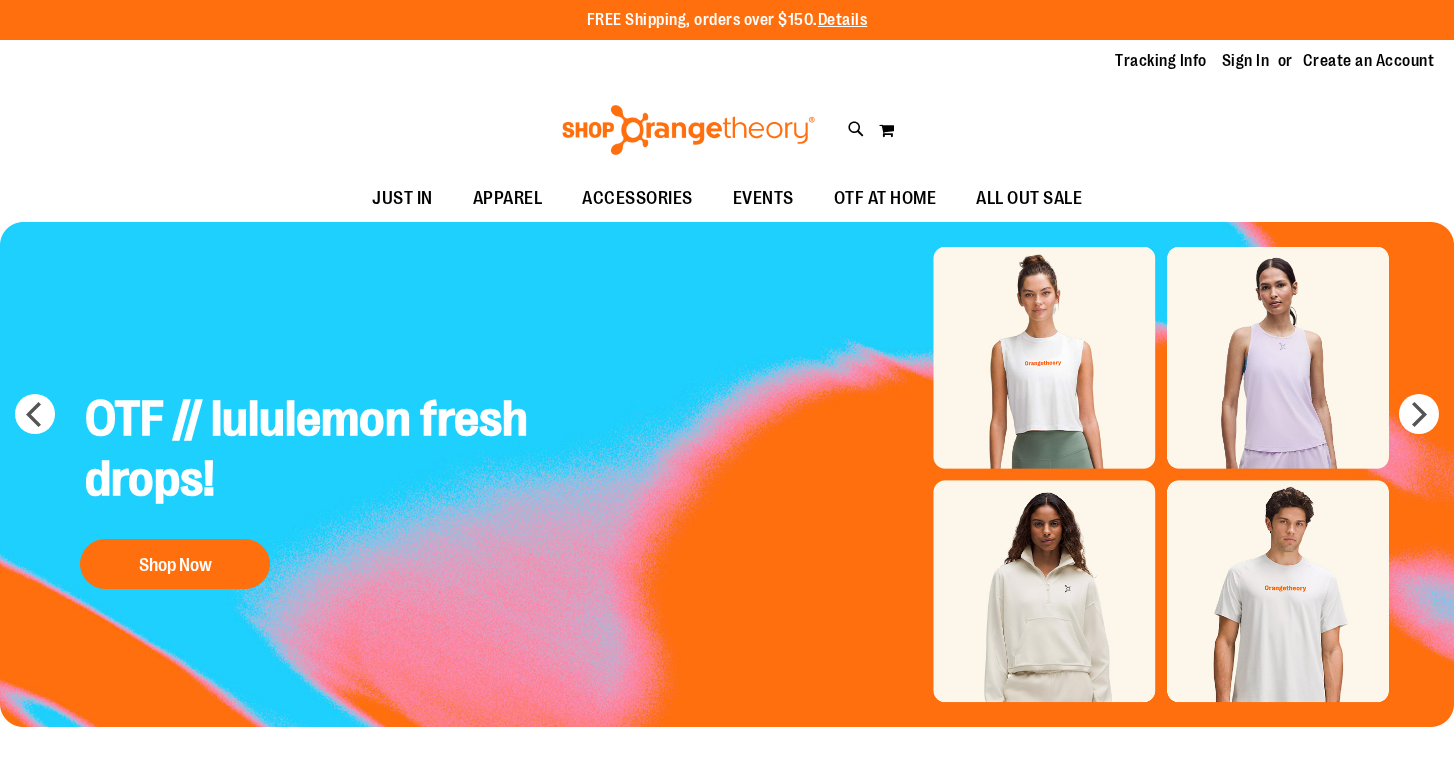 scroll, scrollTop: 0, scrollLeft: 0, axis: both 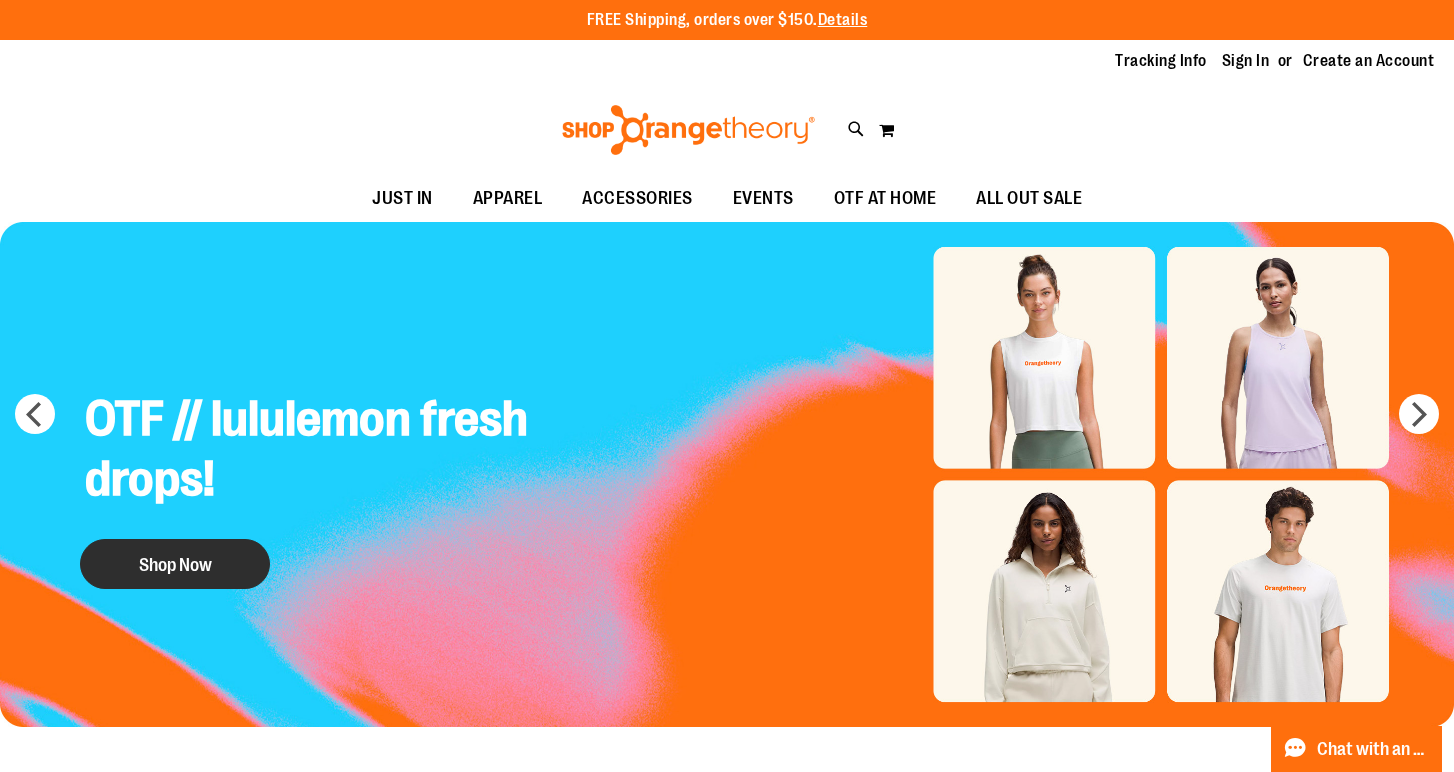 click on "Shop Now" at bounding box center [175, 564] 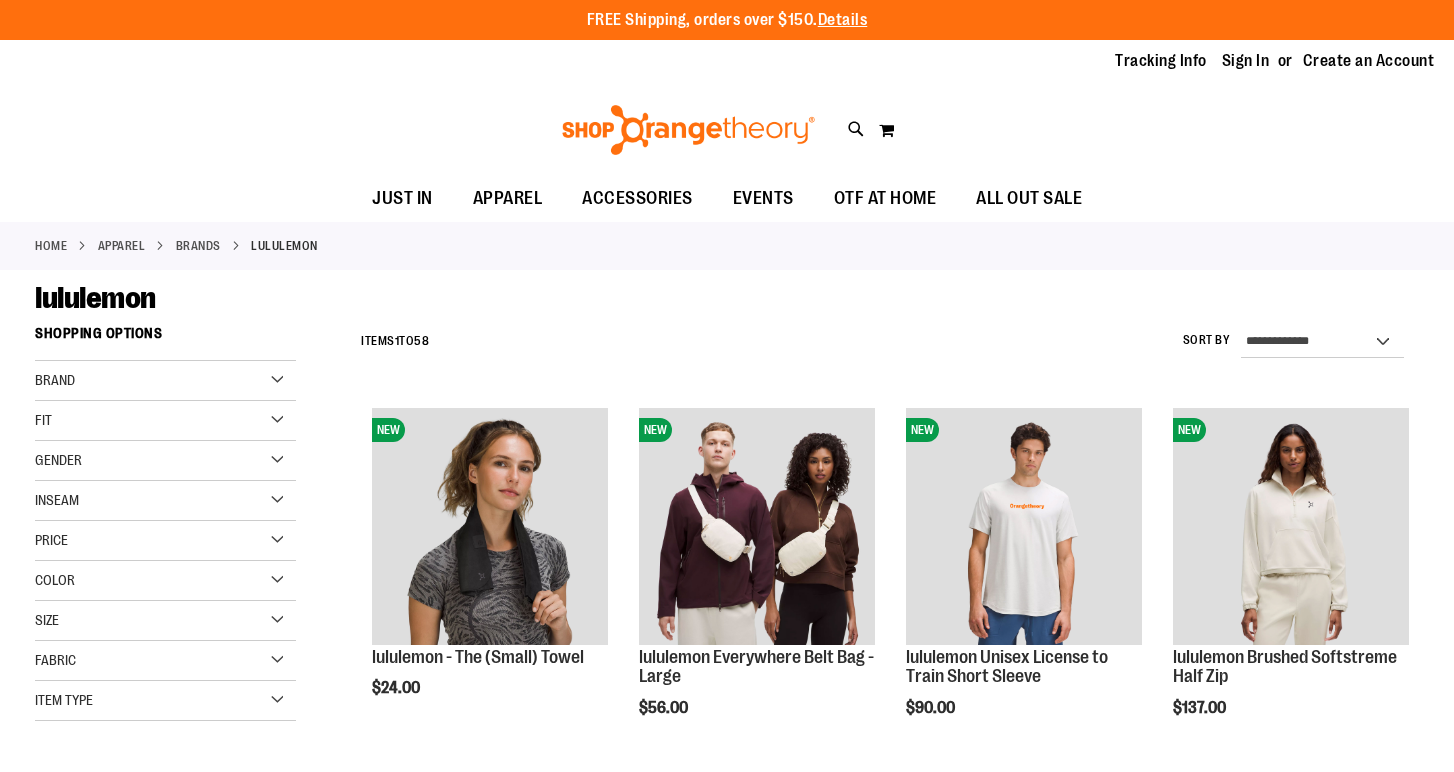 scroll, scrollTop: 0, scrollLeft: 0, axis: both 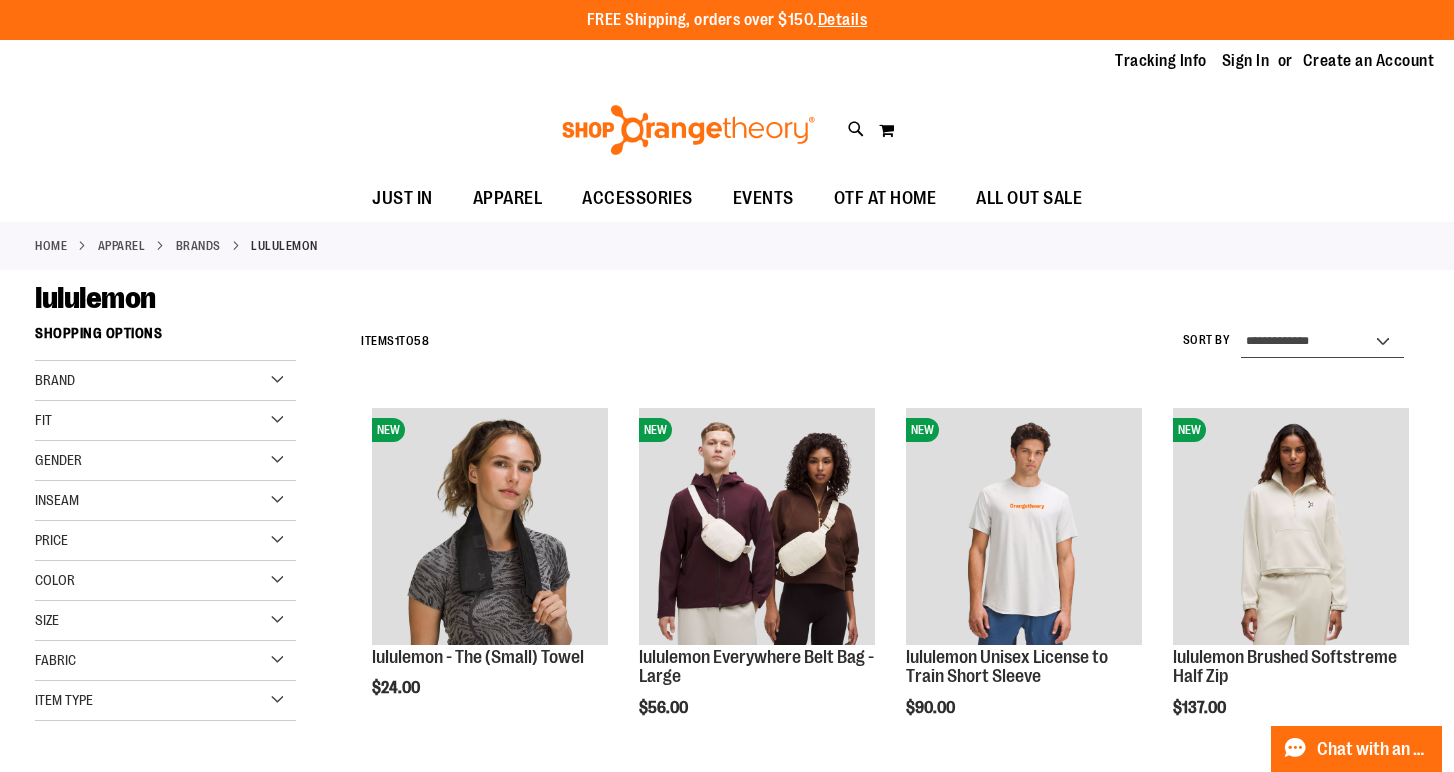 click on "**********" at bounding box center [1323, 342] 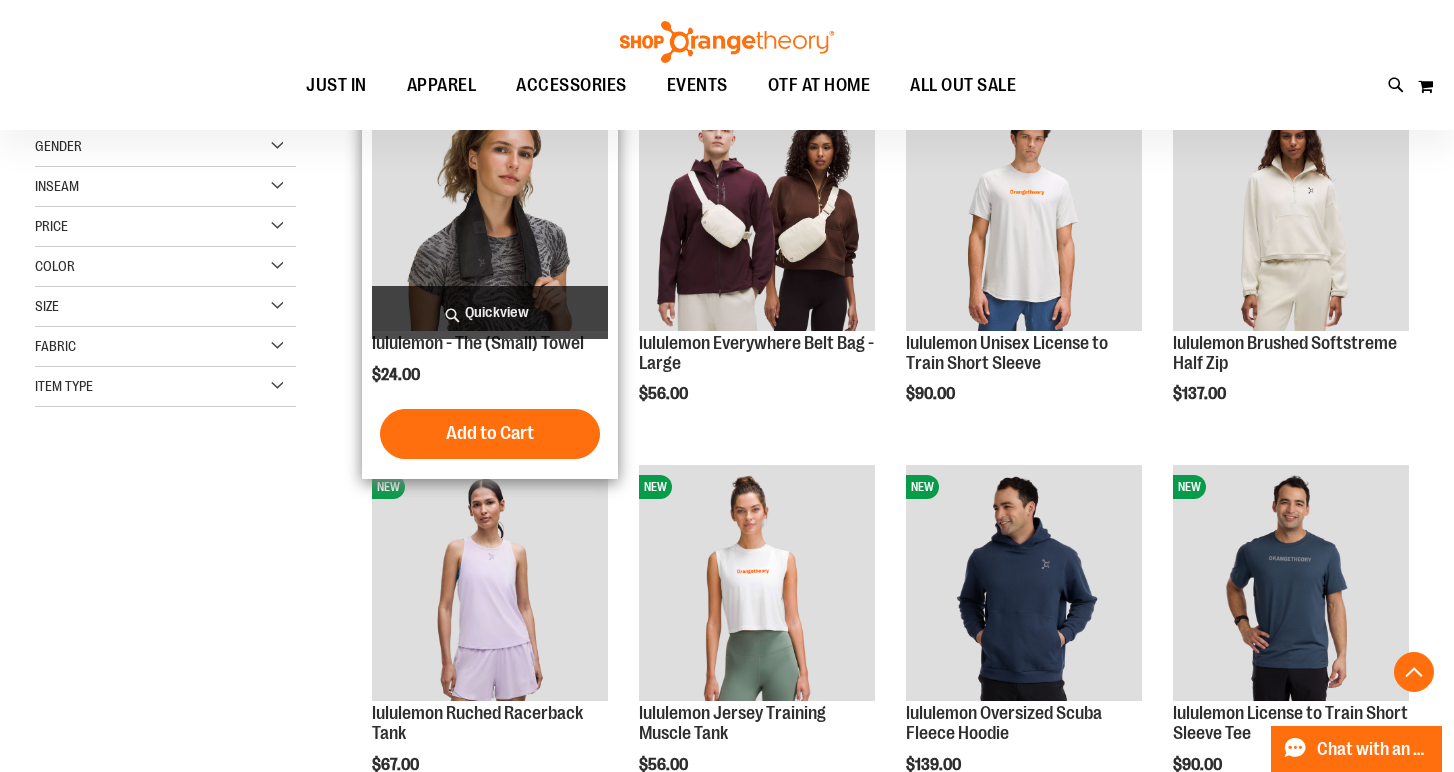 scroll, scrollTop: 316, scrollLeft: 0, axis: vertical 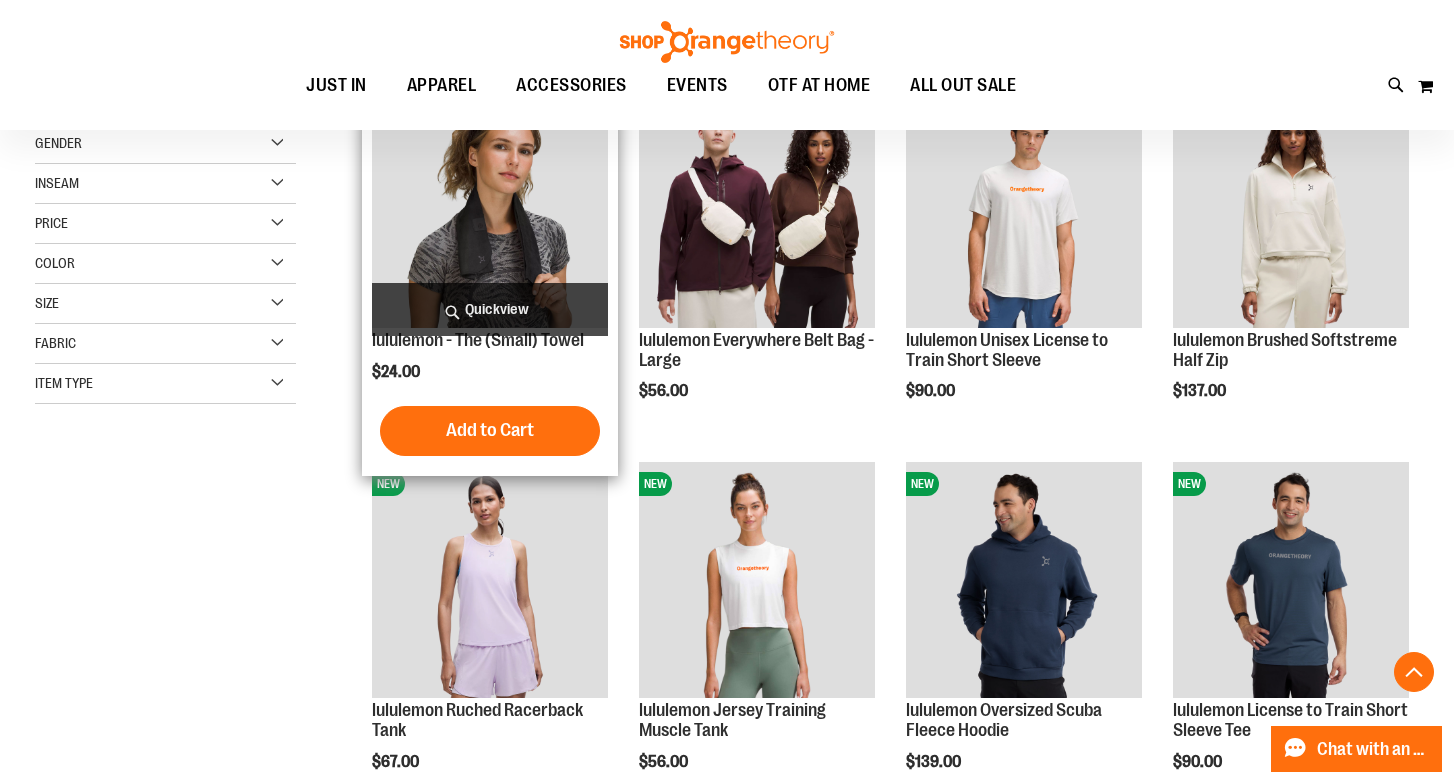click at bounding box center (490, 209) 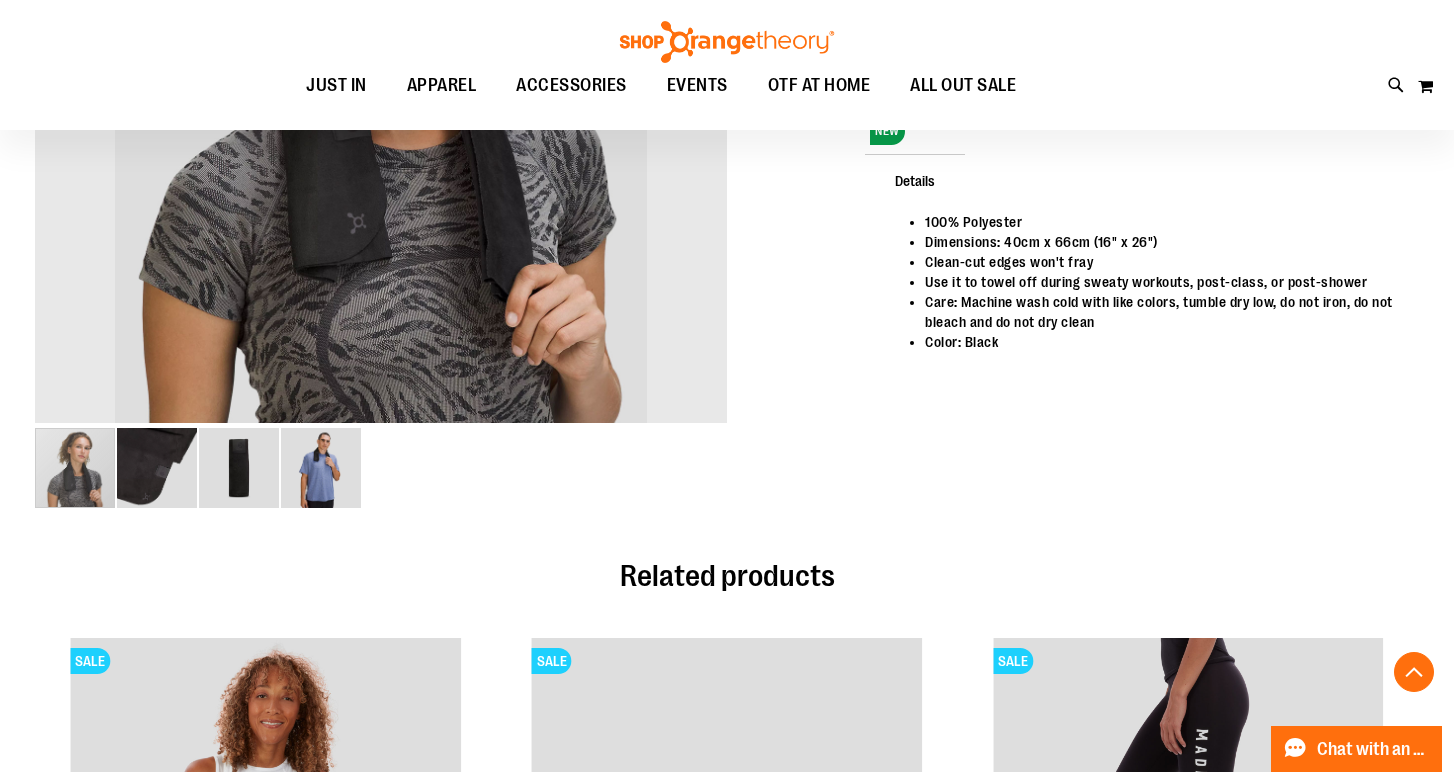 scroll, scrollTop: 566, scrollLeft: 0, axis: vertical 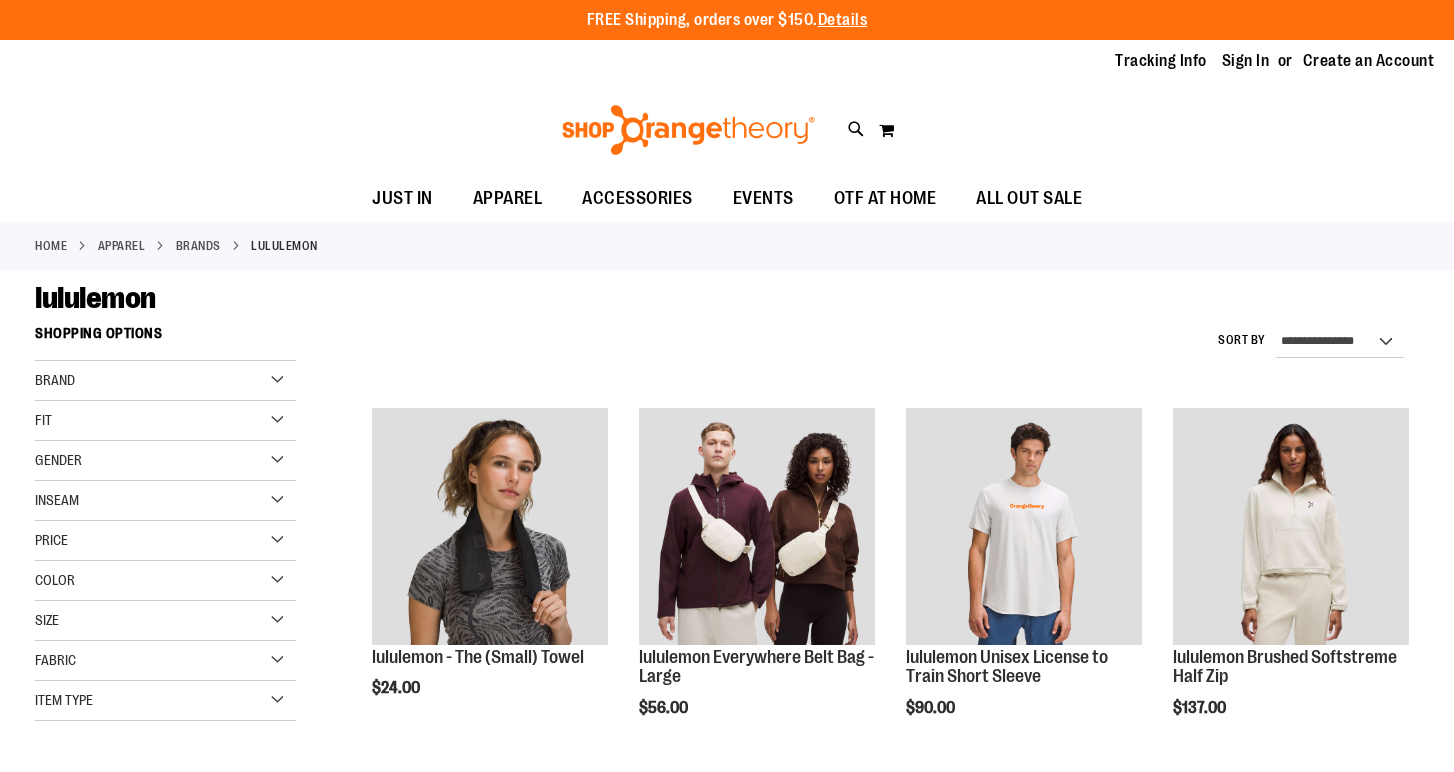 select on "**********" 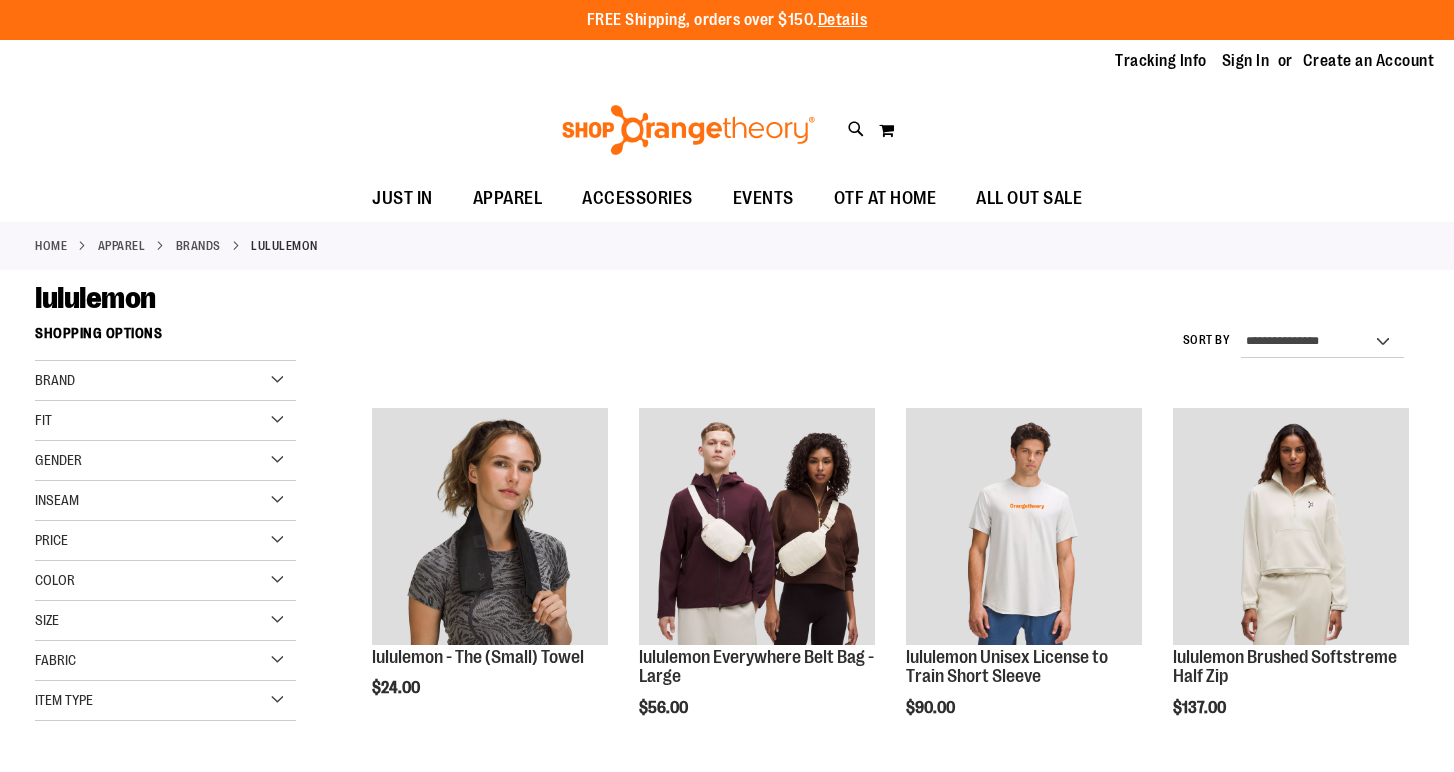 scroll, scrollTop: 316, scrollLeft: 0, axis: vertical 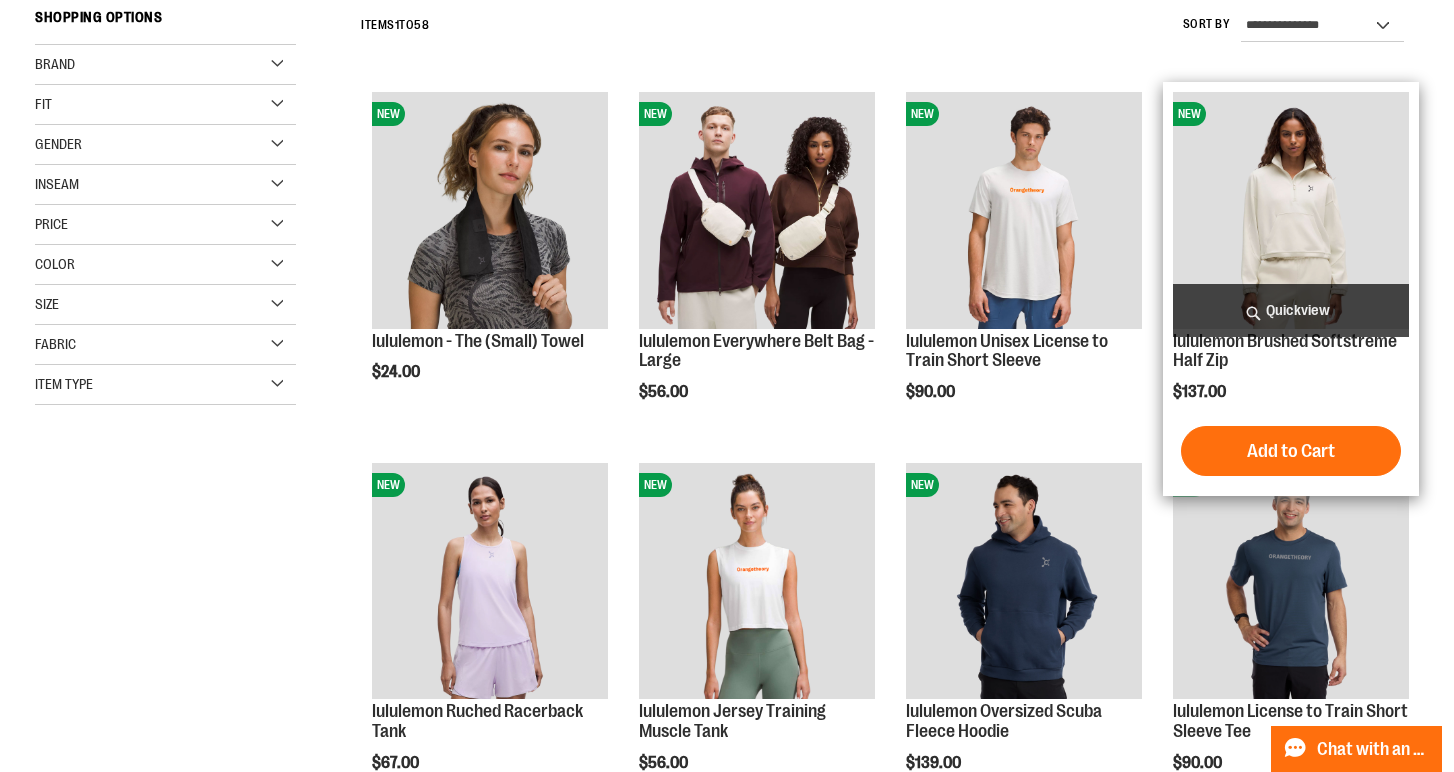 click at bounding box center (1291, 210) 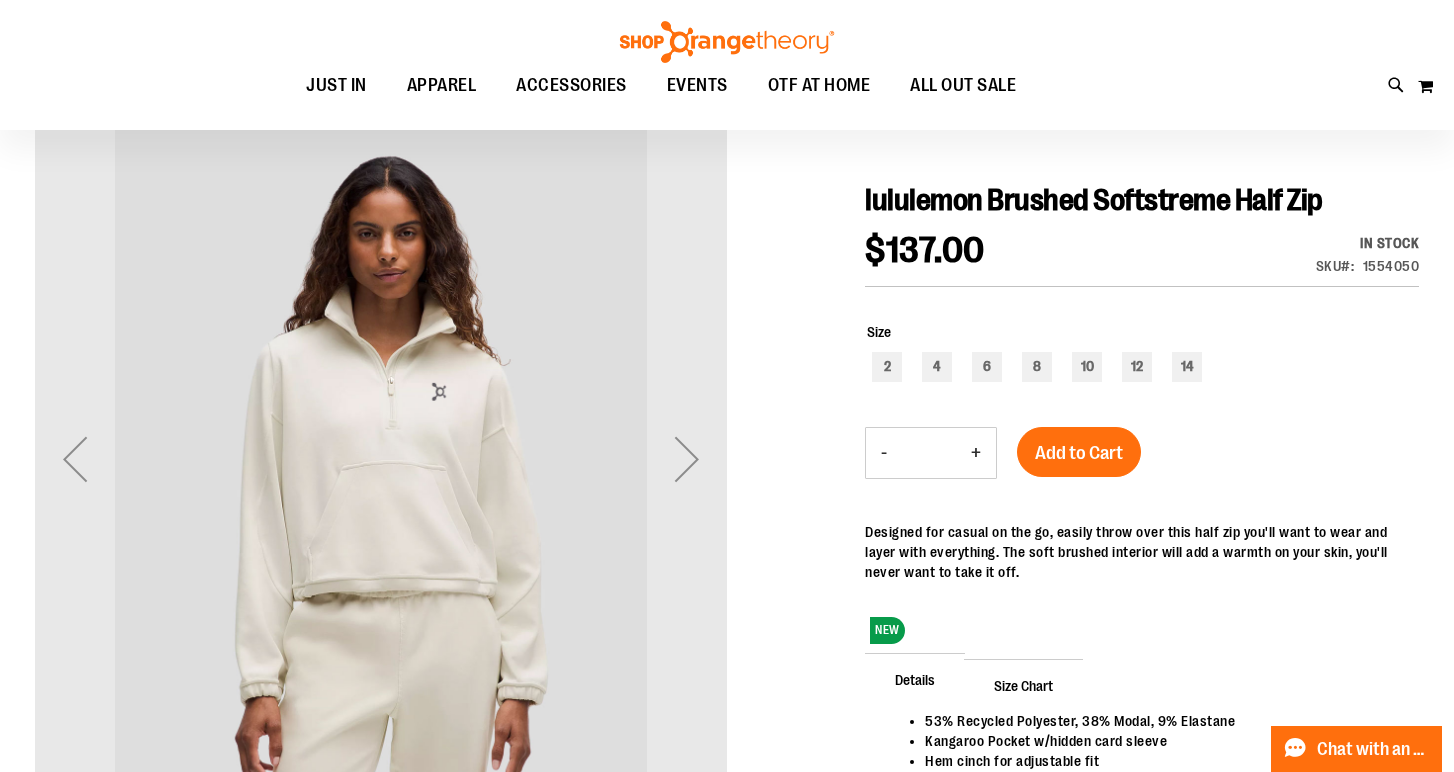 scroll, scrollTop: 224, scrollLeft: 0, axis: vertical 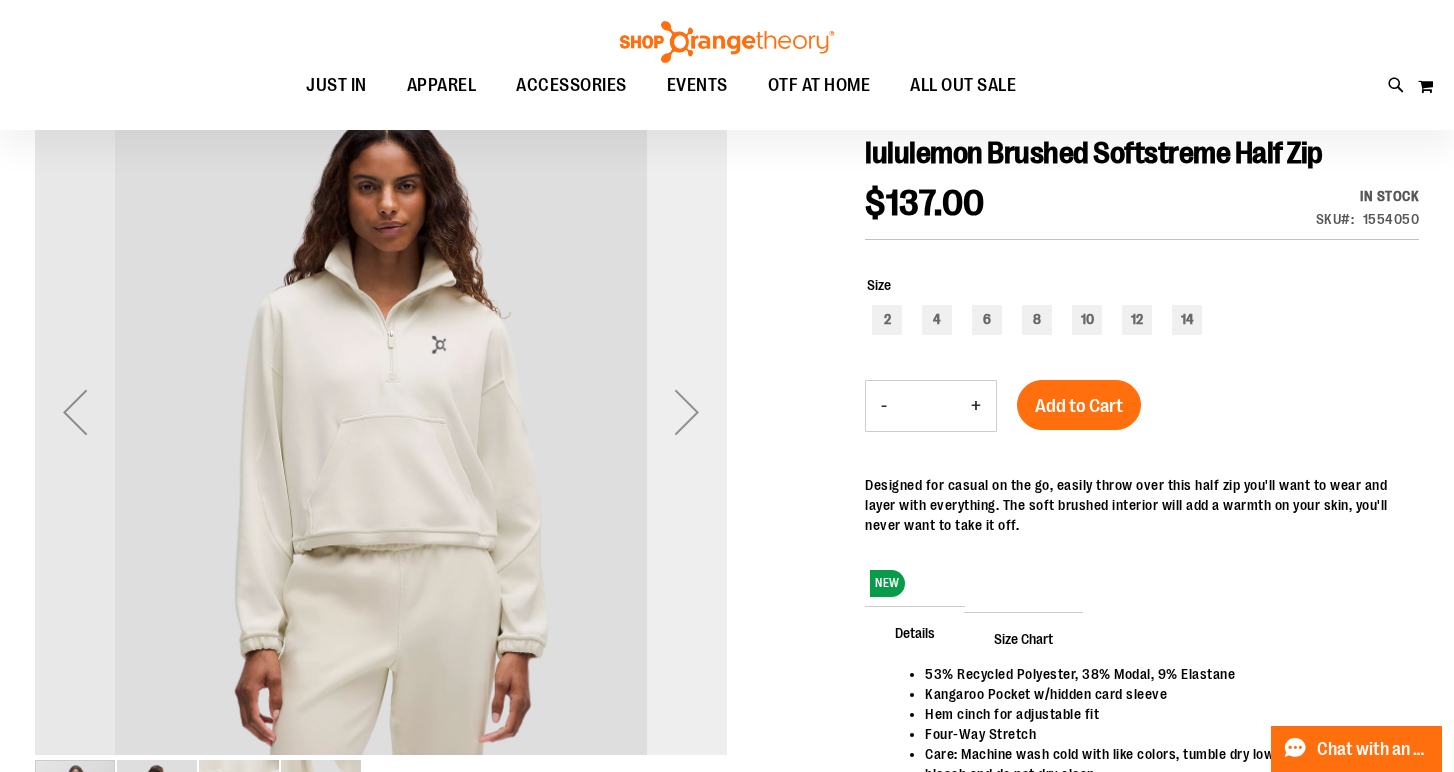 click at bounding box center [687, 412] 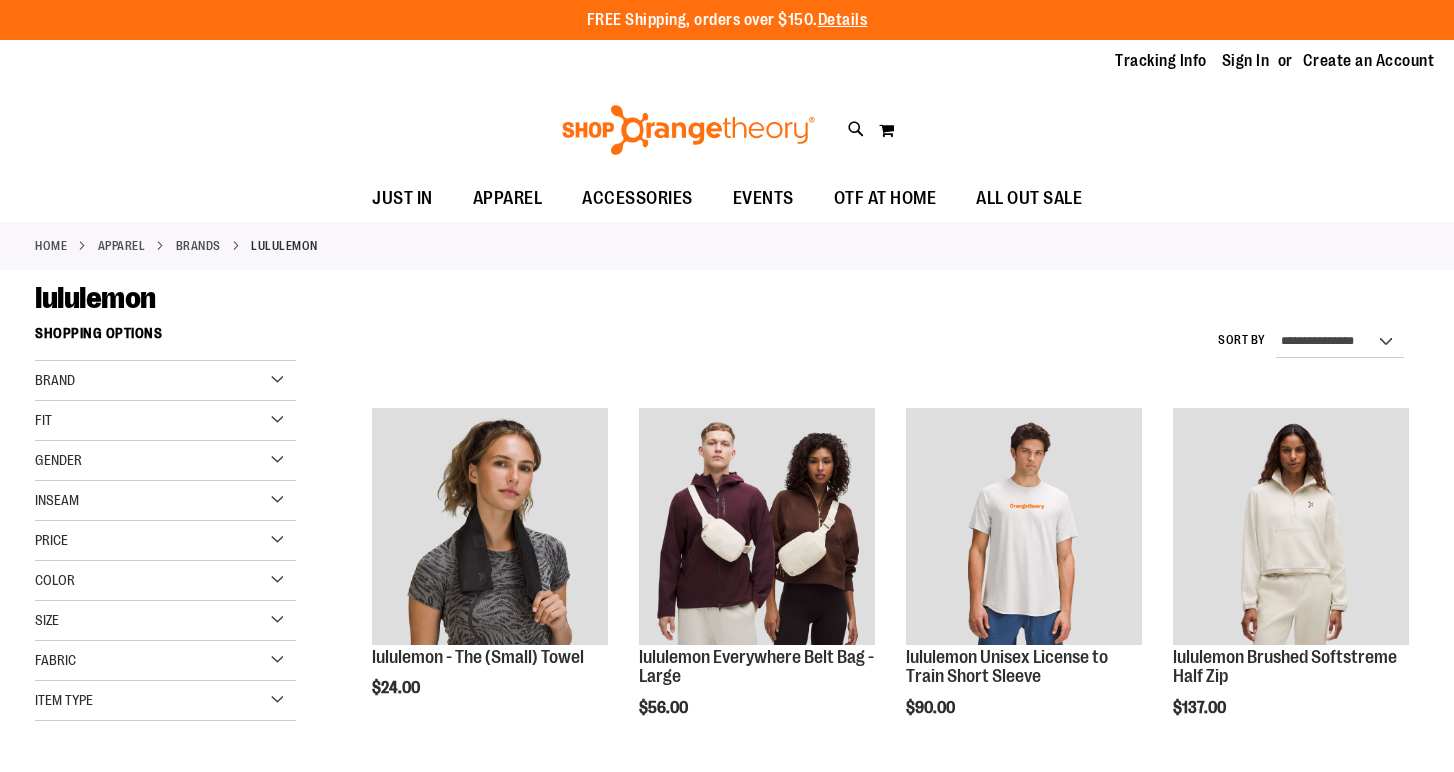 select on "**********" 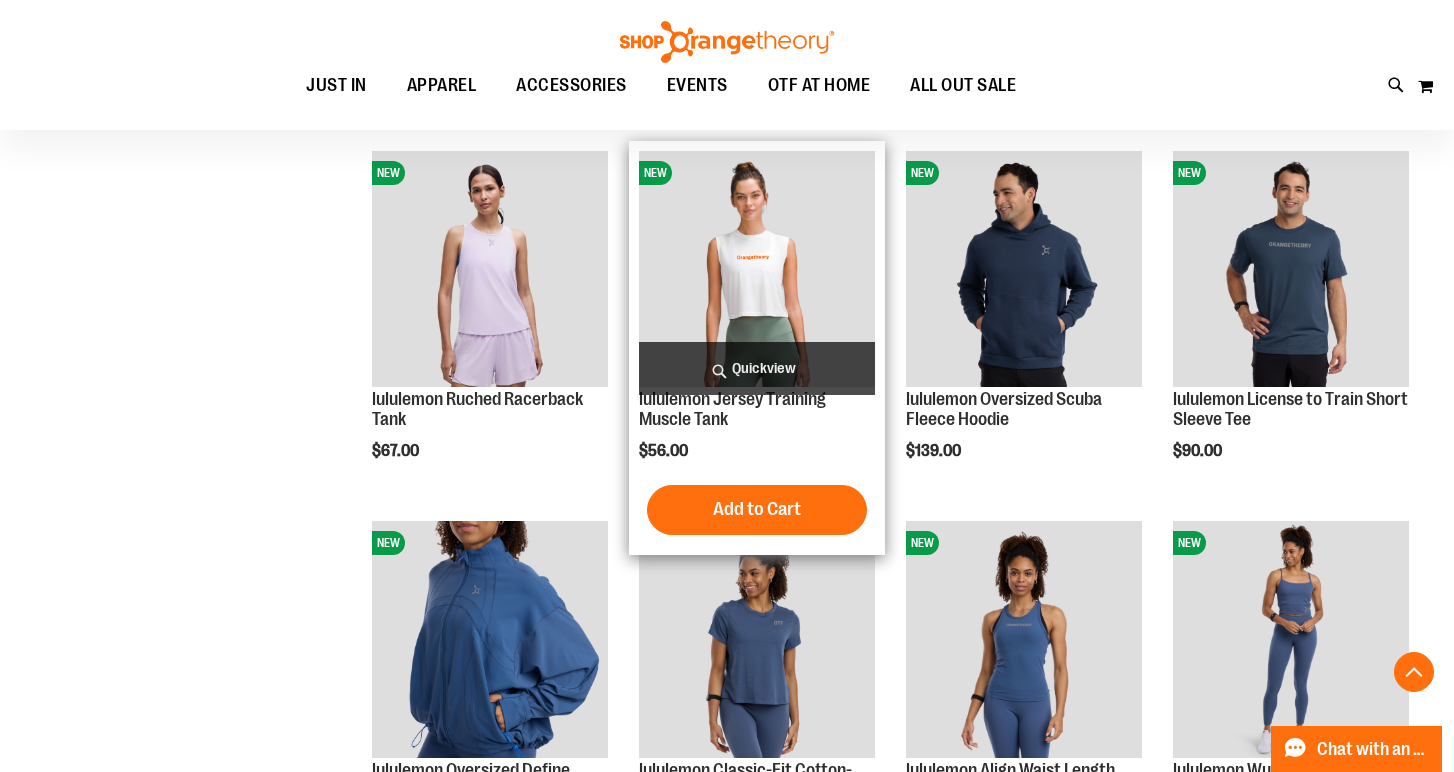 scroll, scrollTop: 629, scrollLeft: 0, axis: vertical 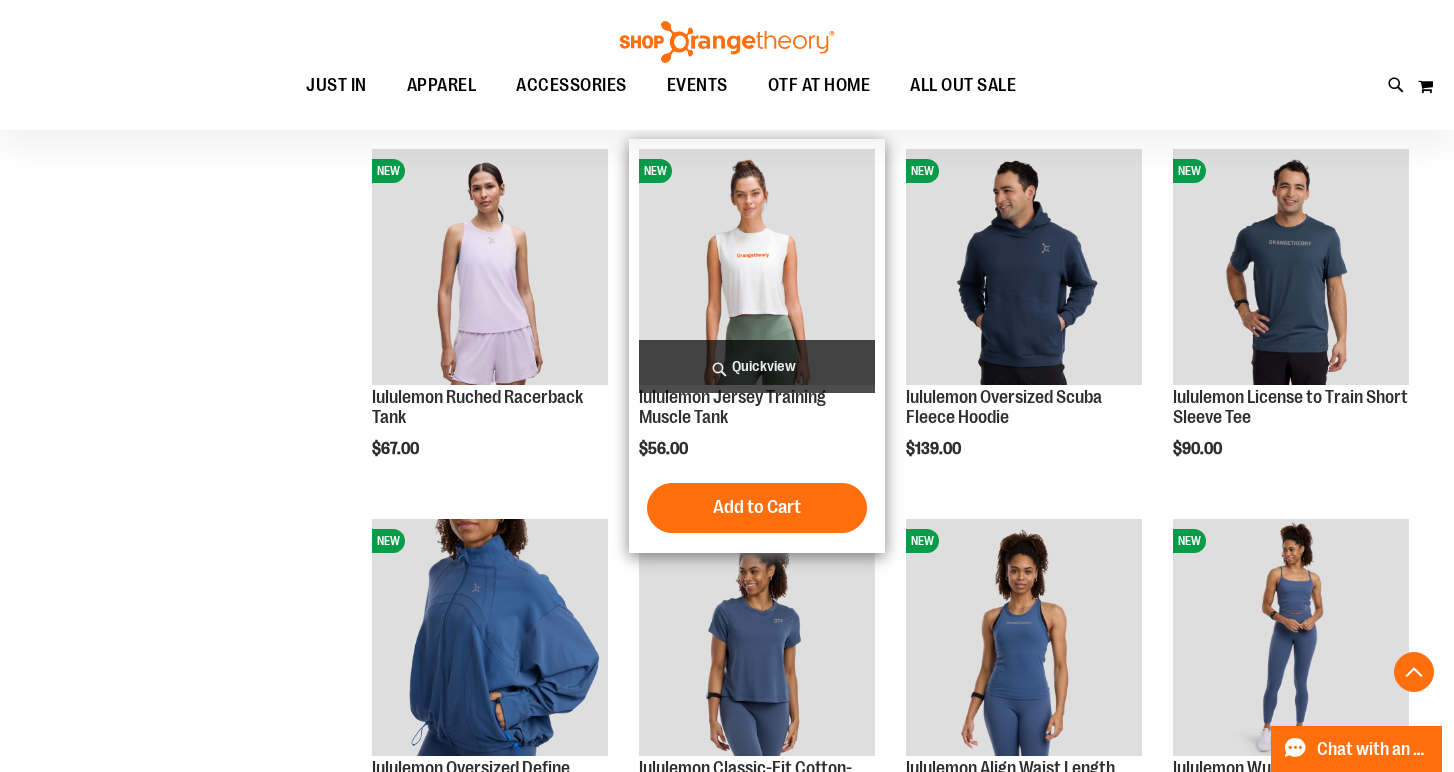 click at bounding box center [757, 267] 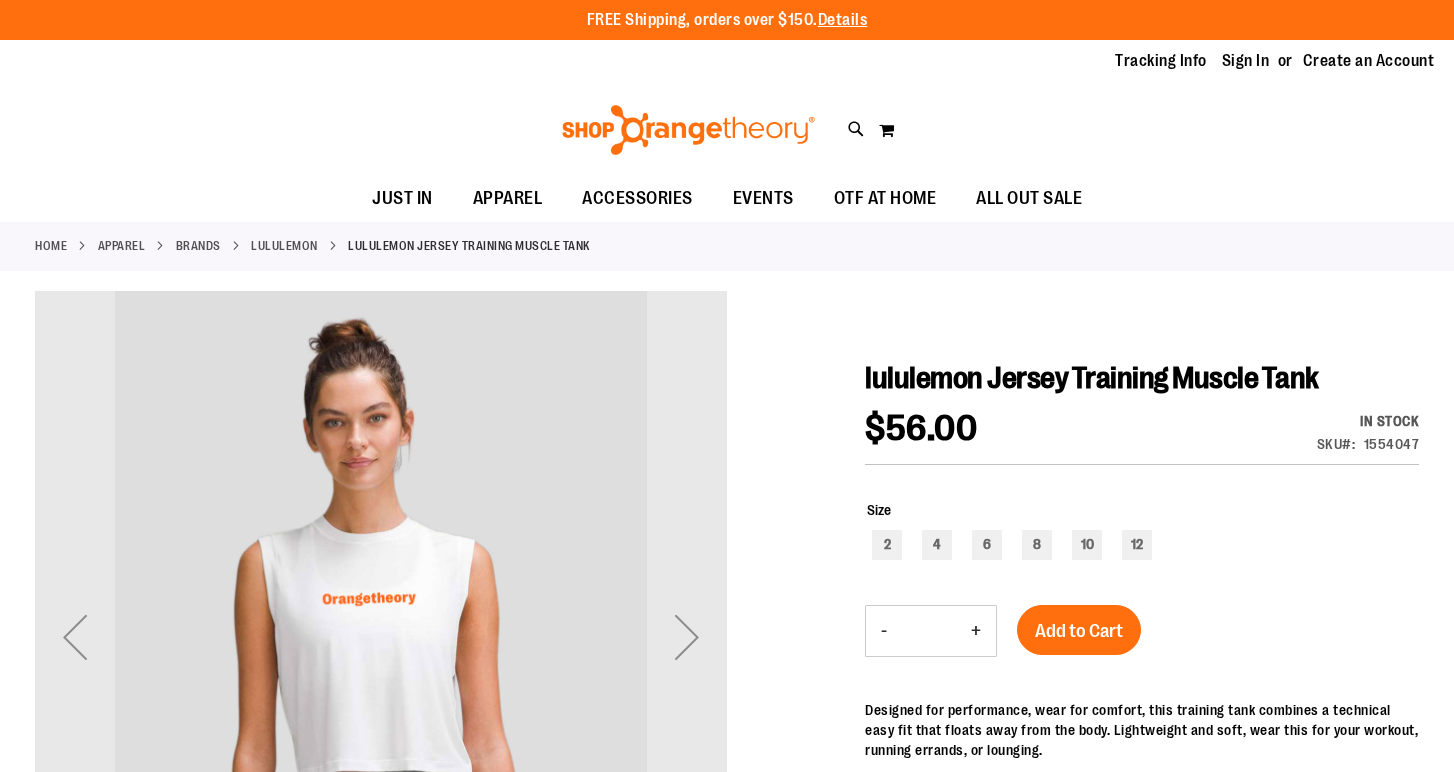 scroll, scrollTop: 0, scrollLeft: 0, axis: both 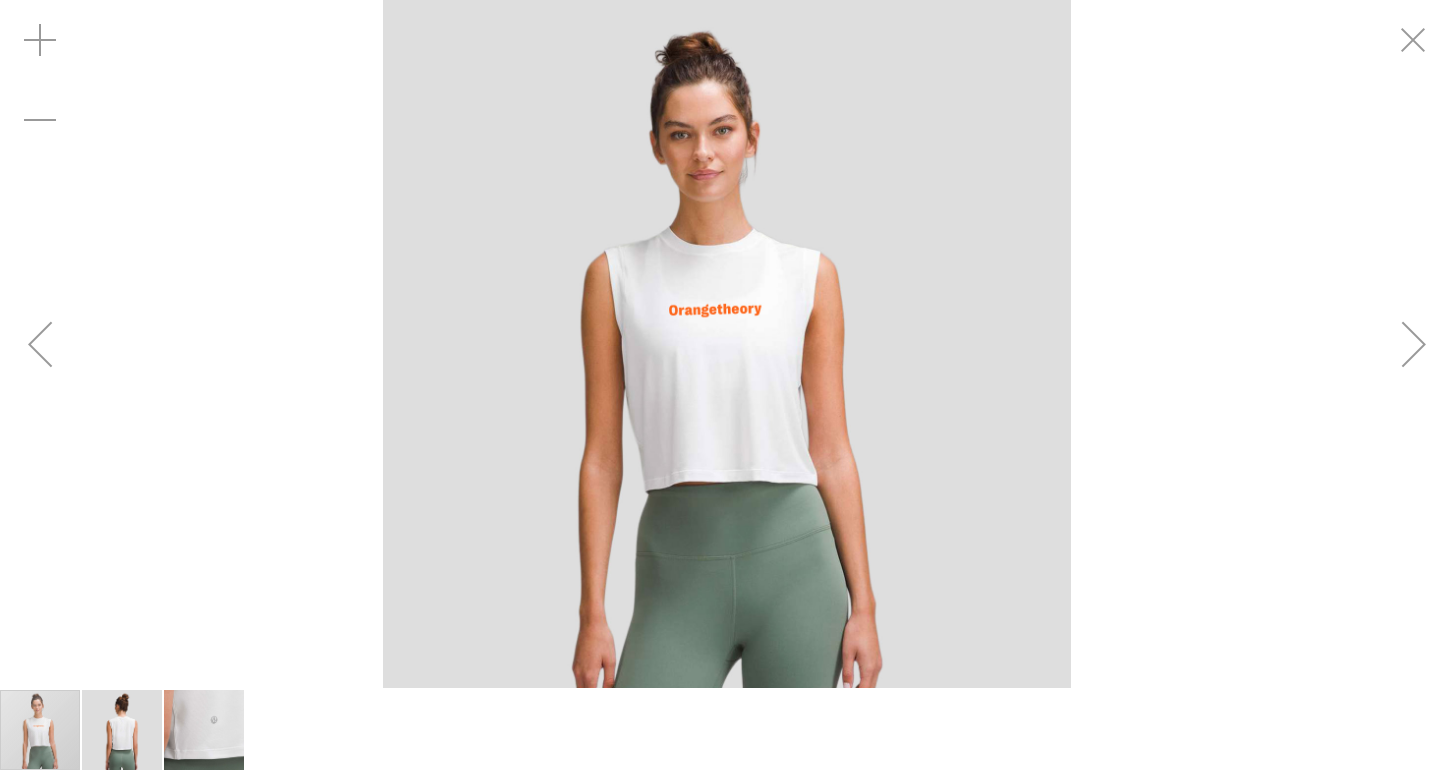 click at bounding box center (1414, 344) 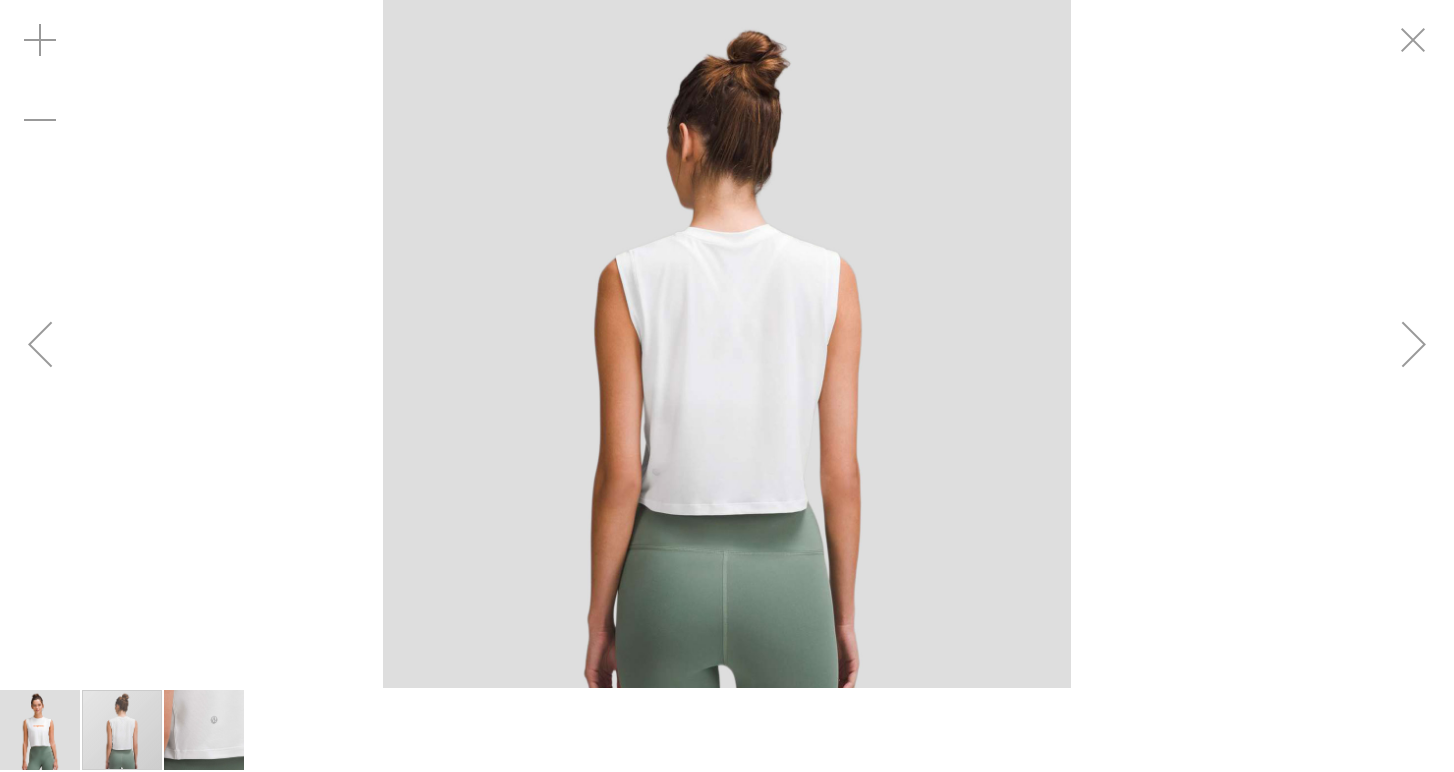 click at bounding box center [1414, 344] 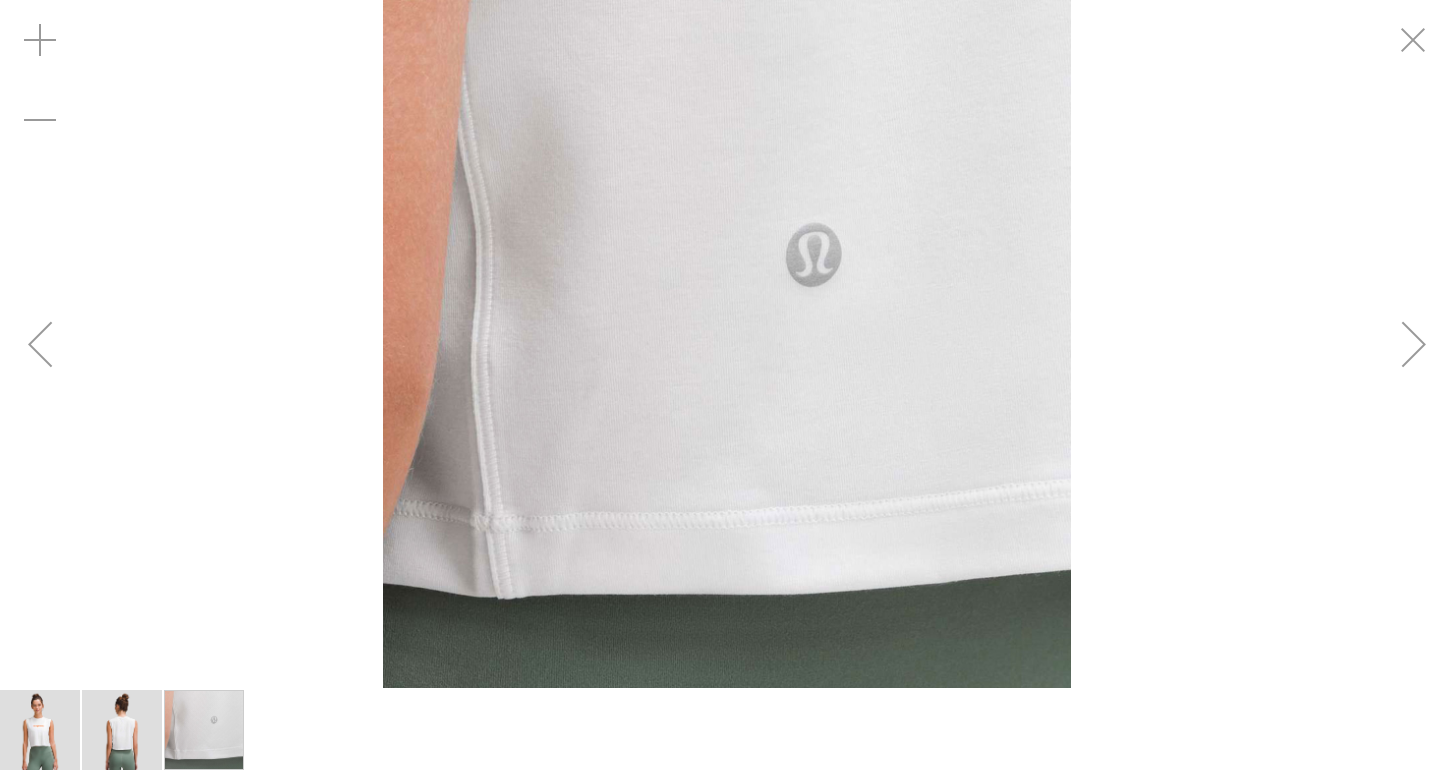 click at bounding box center [1414, 344] 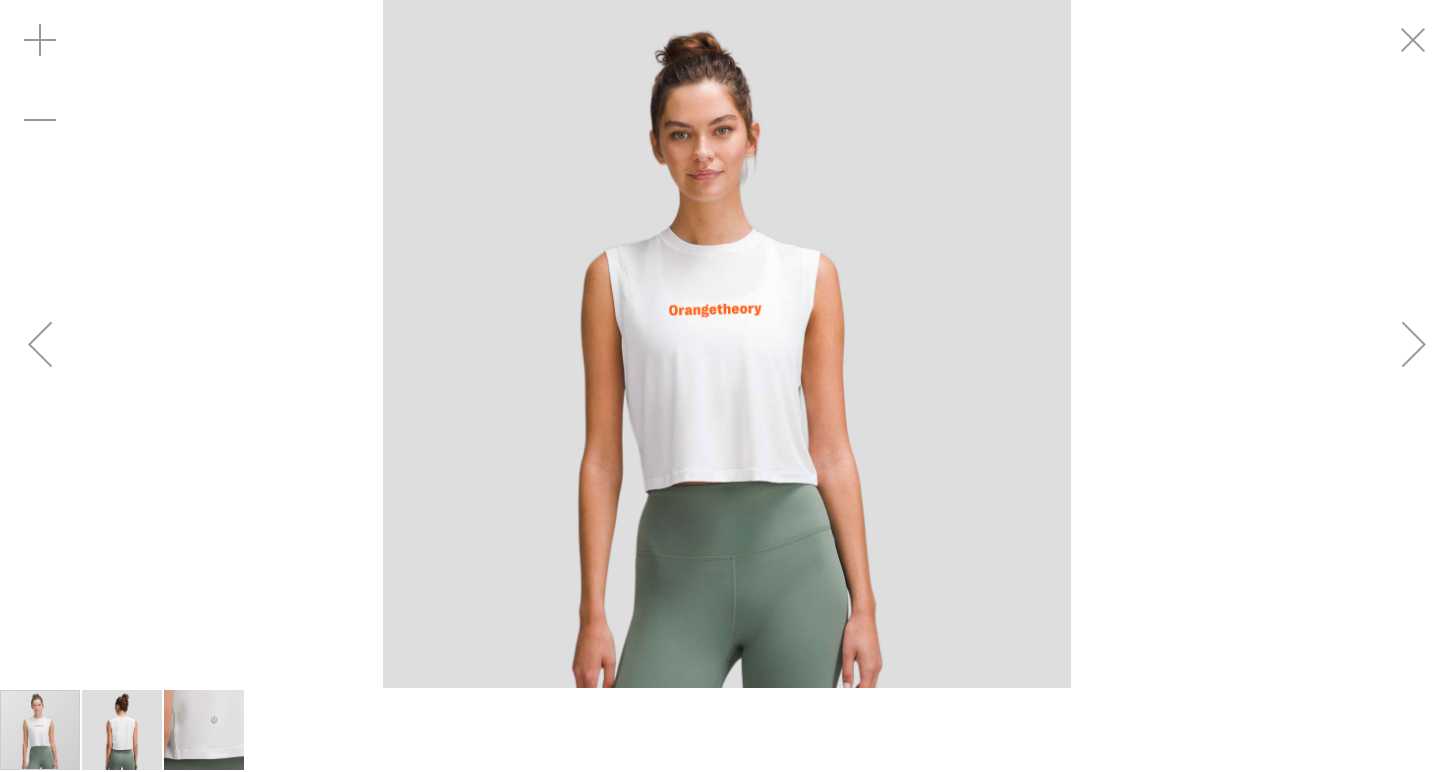 click at bounding box center [1414, 344] 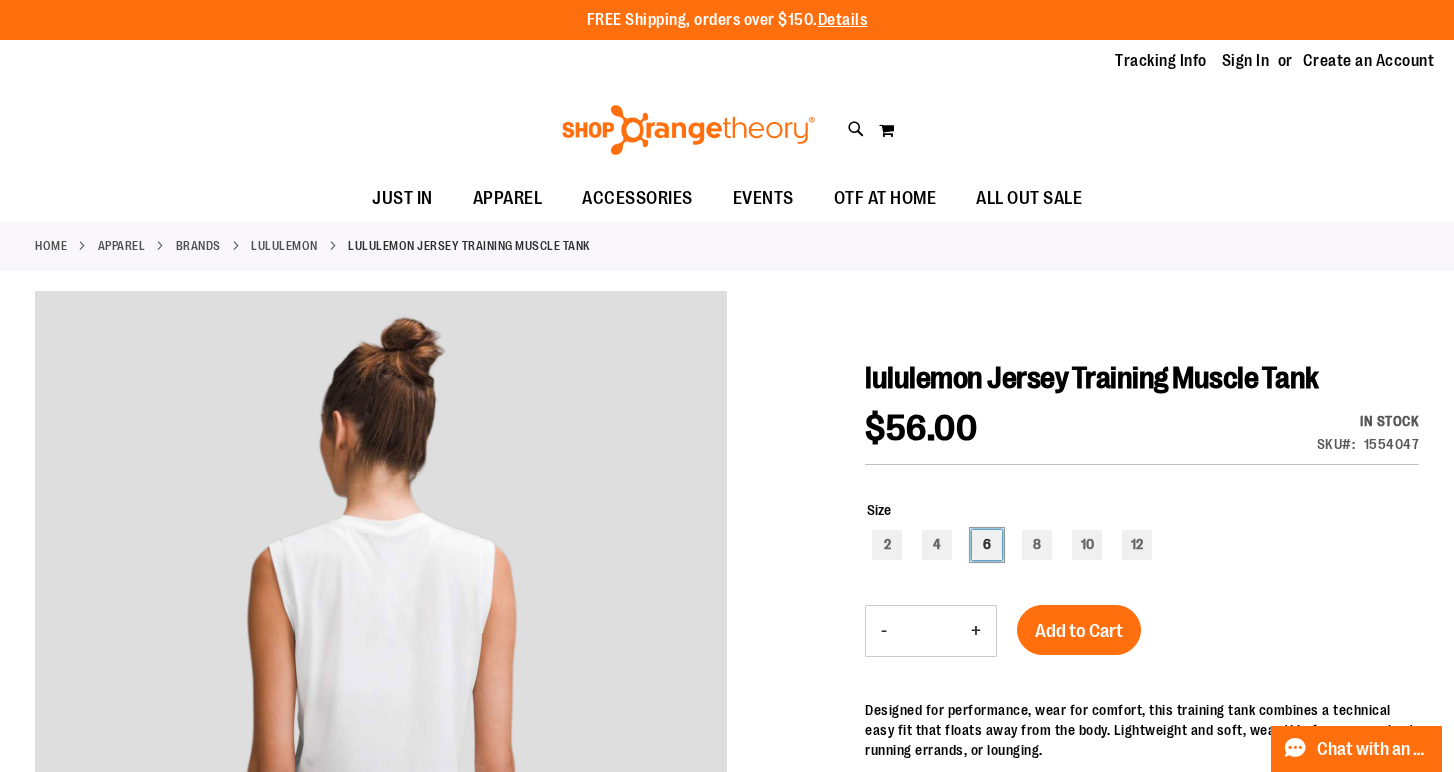 click on "6" at bounding box center (987, 545) 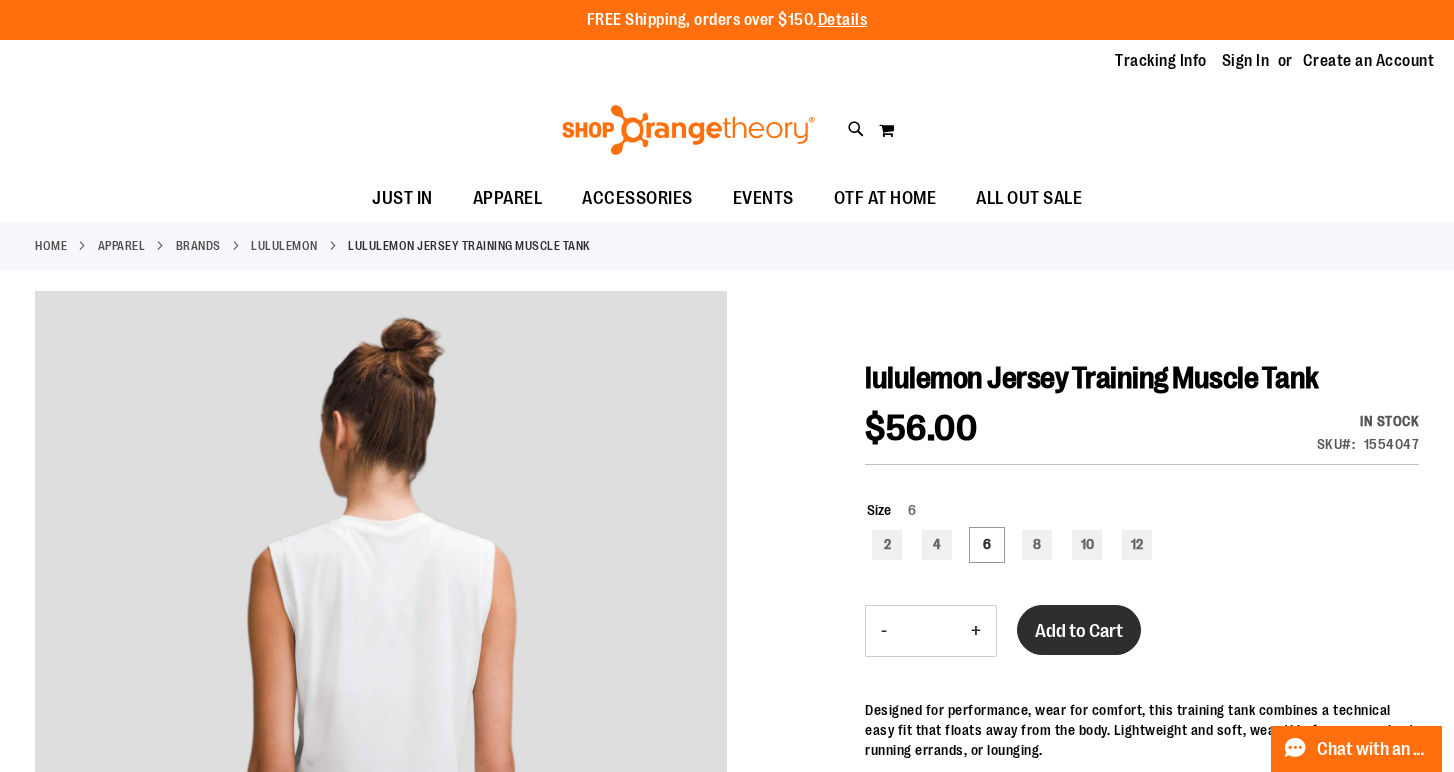 click on "Add to Cart" at bounding box center [1079, 631] 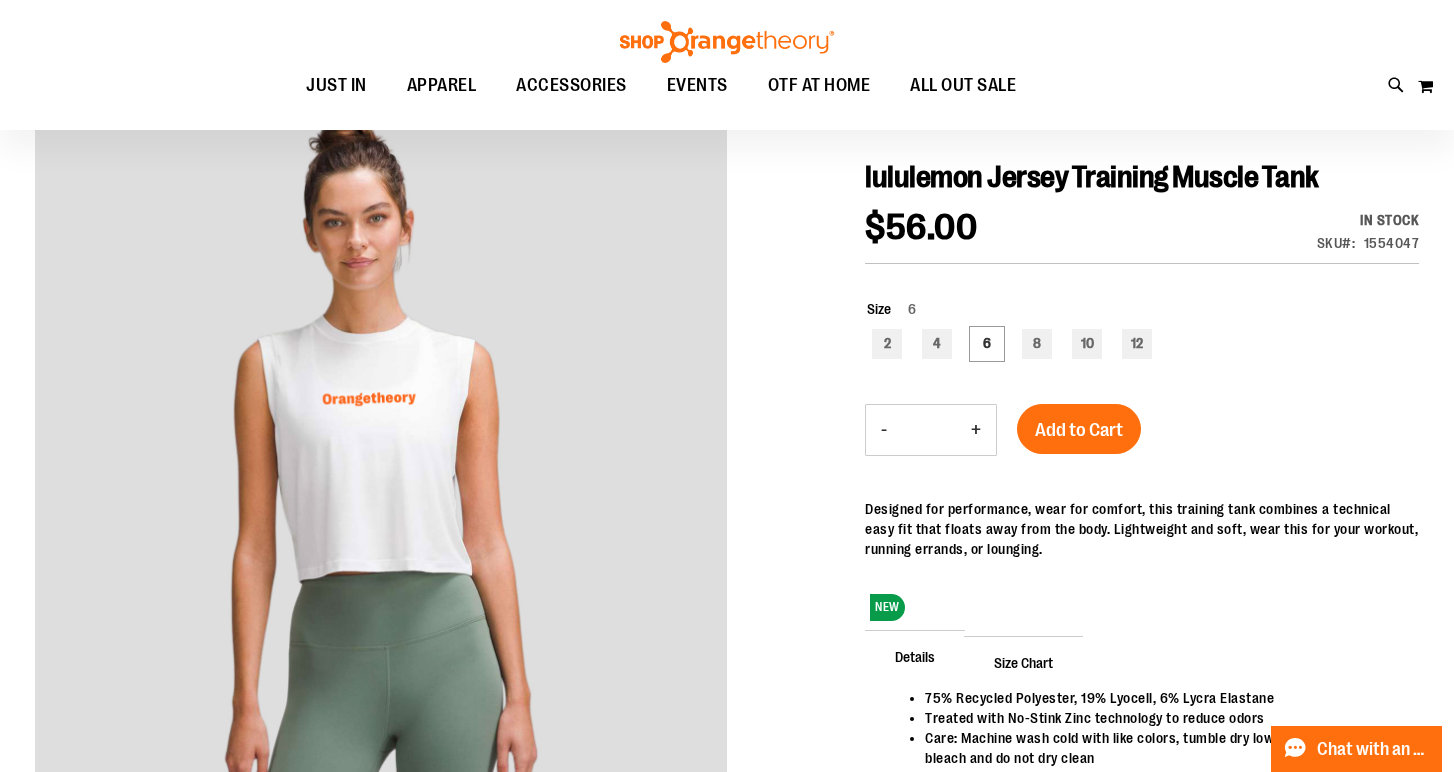 scroll, scrollTop: 272, scrollLeft: 0, axis: vertical 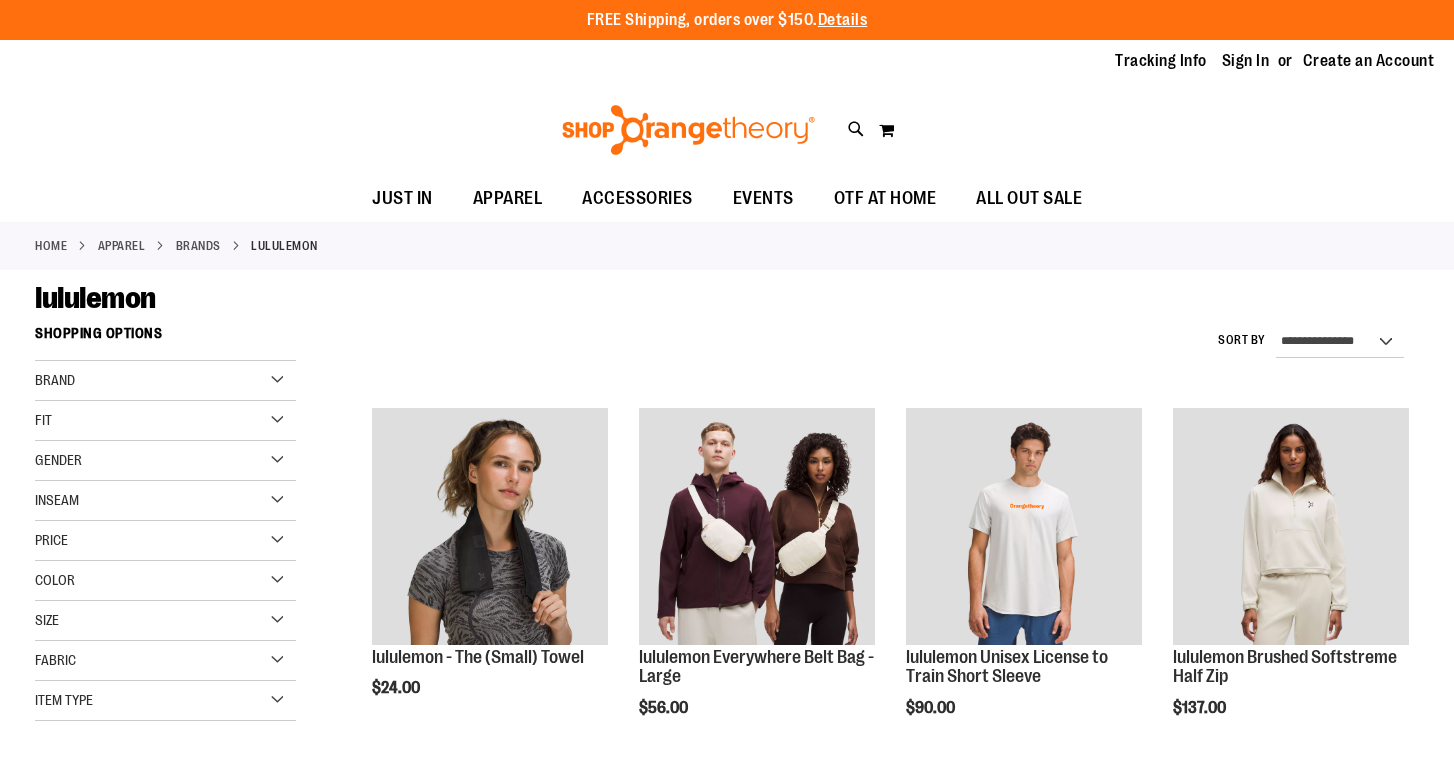 select on "**********" 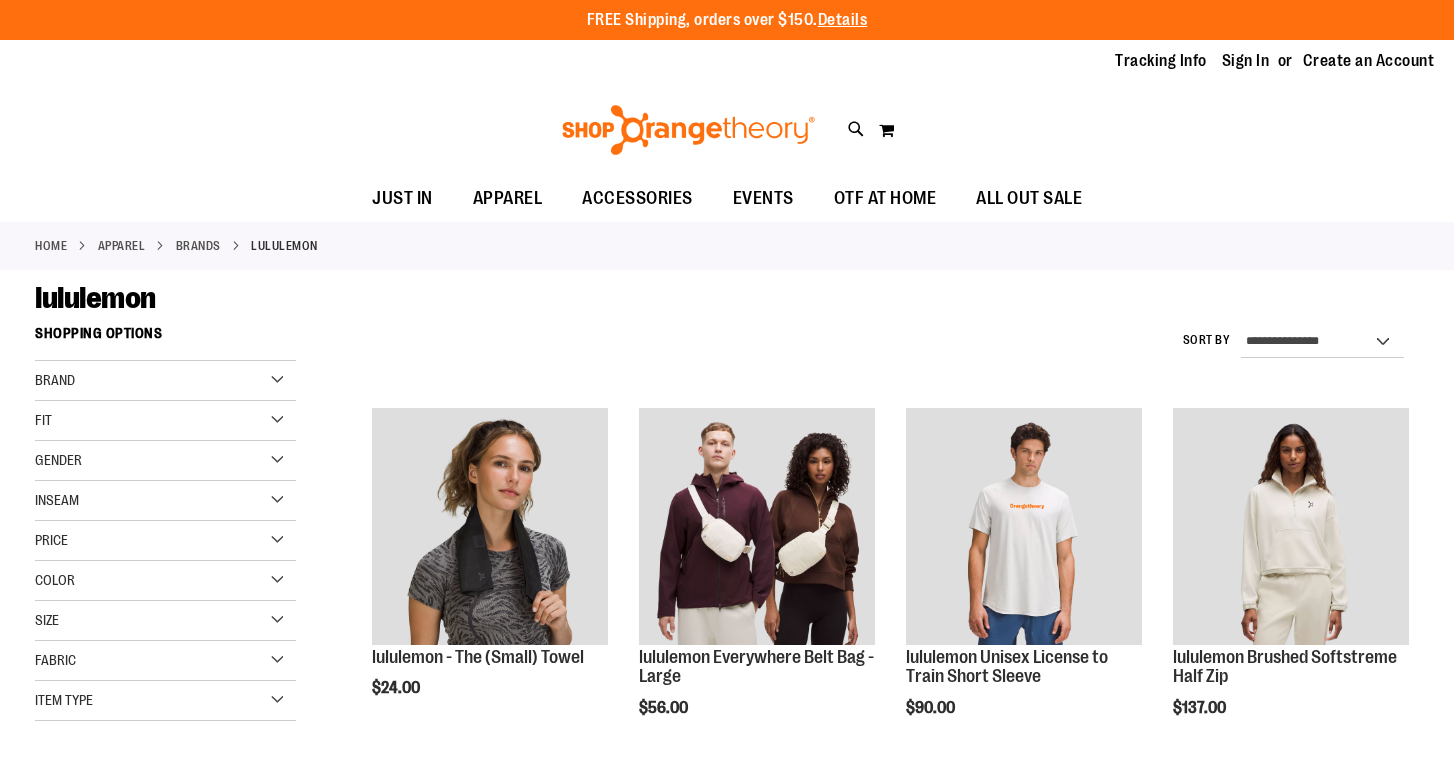 scroll, scrollTop: 748, scrollLeft: 0, axis: vertical 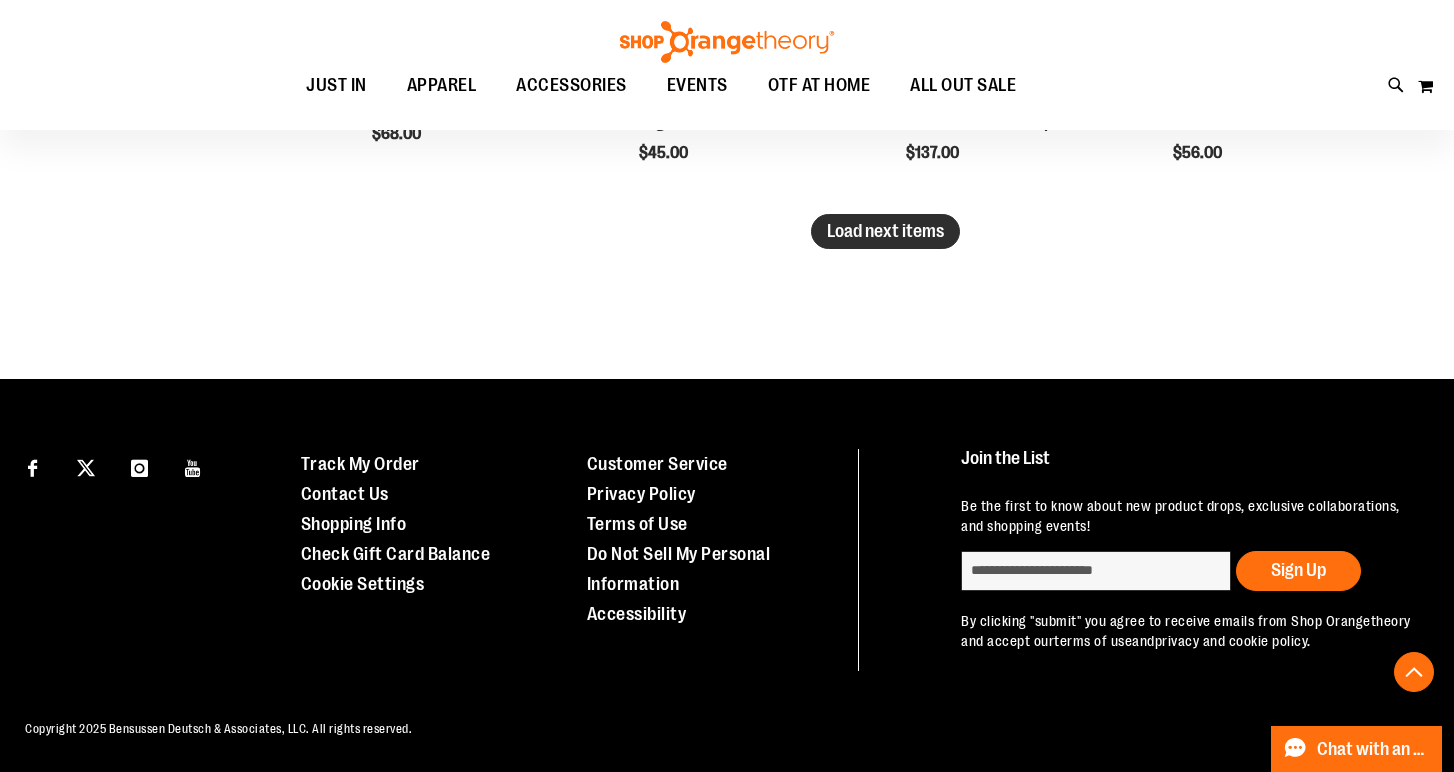 click on "Load next items" at bounding box center (885, 231) 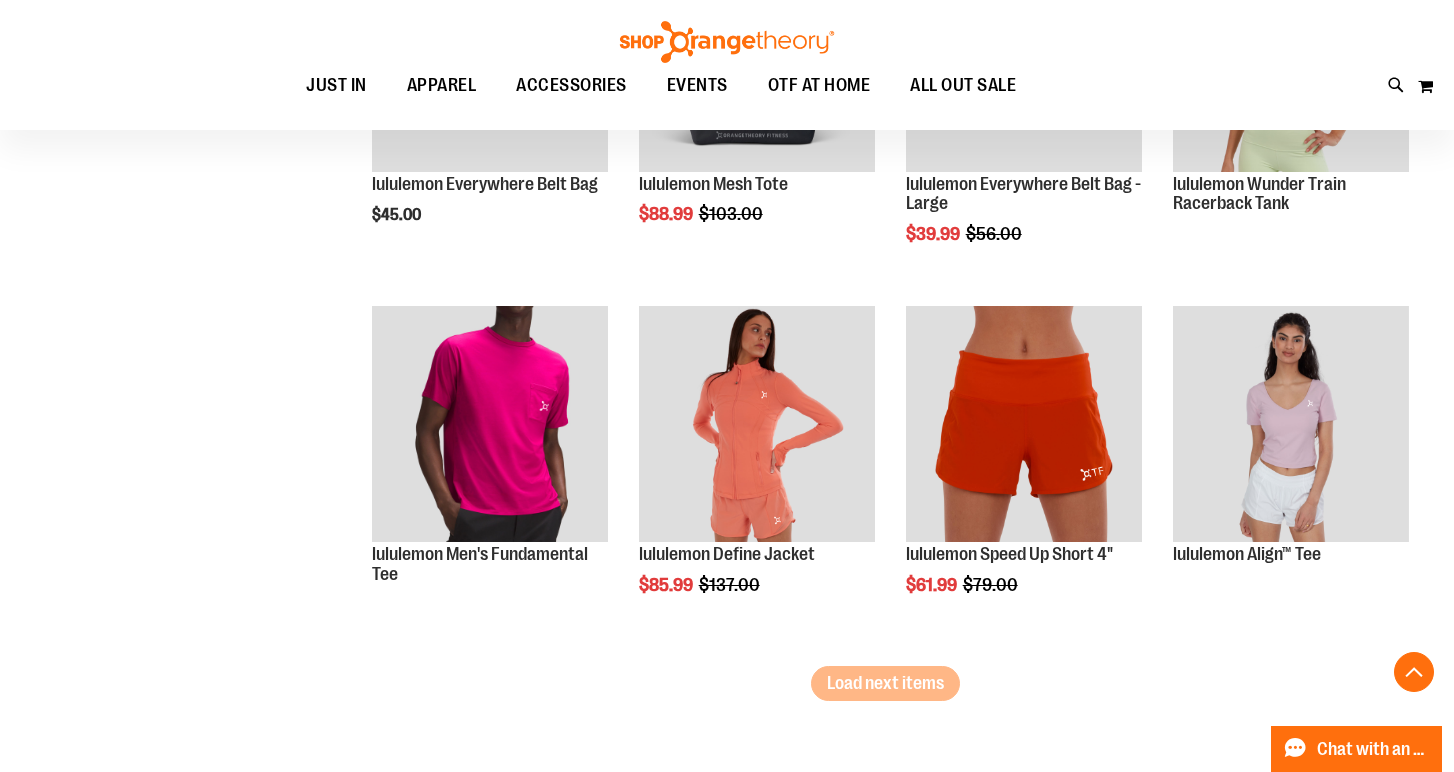 scroll, scrollTop: 4202, scrollLeft: 0, axis: vertical 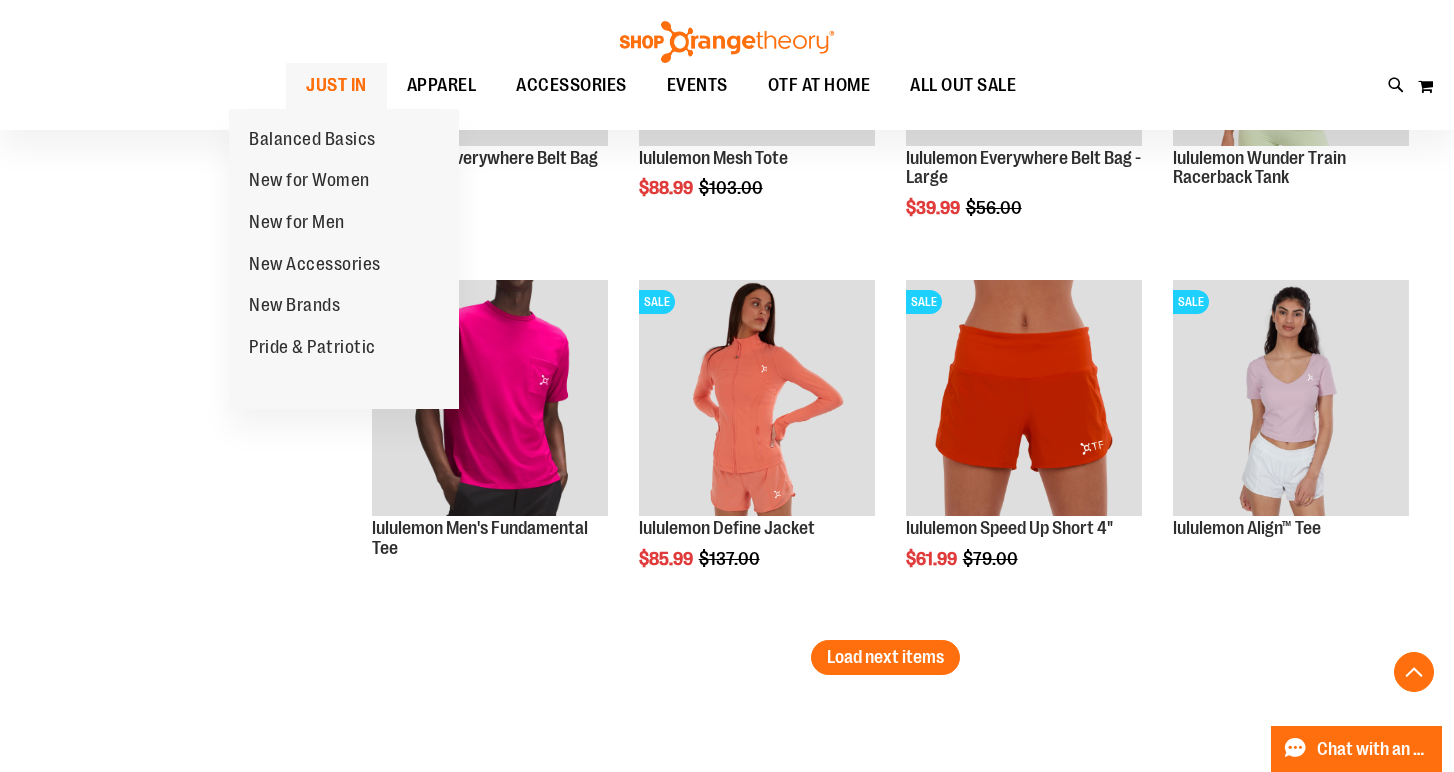click on "JUST IN" at bounding box center (336, 85) 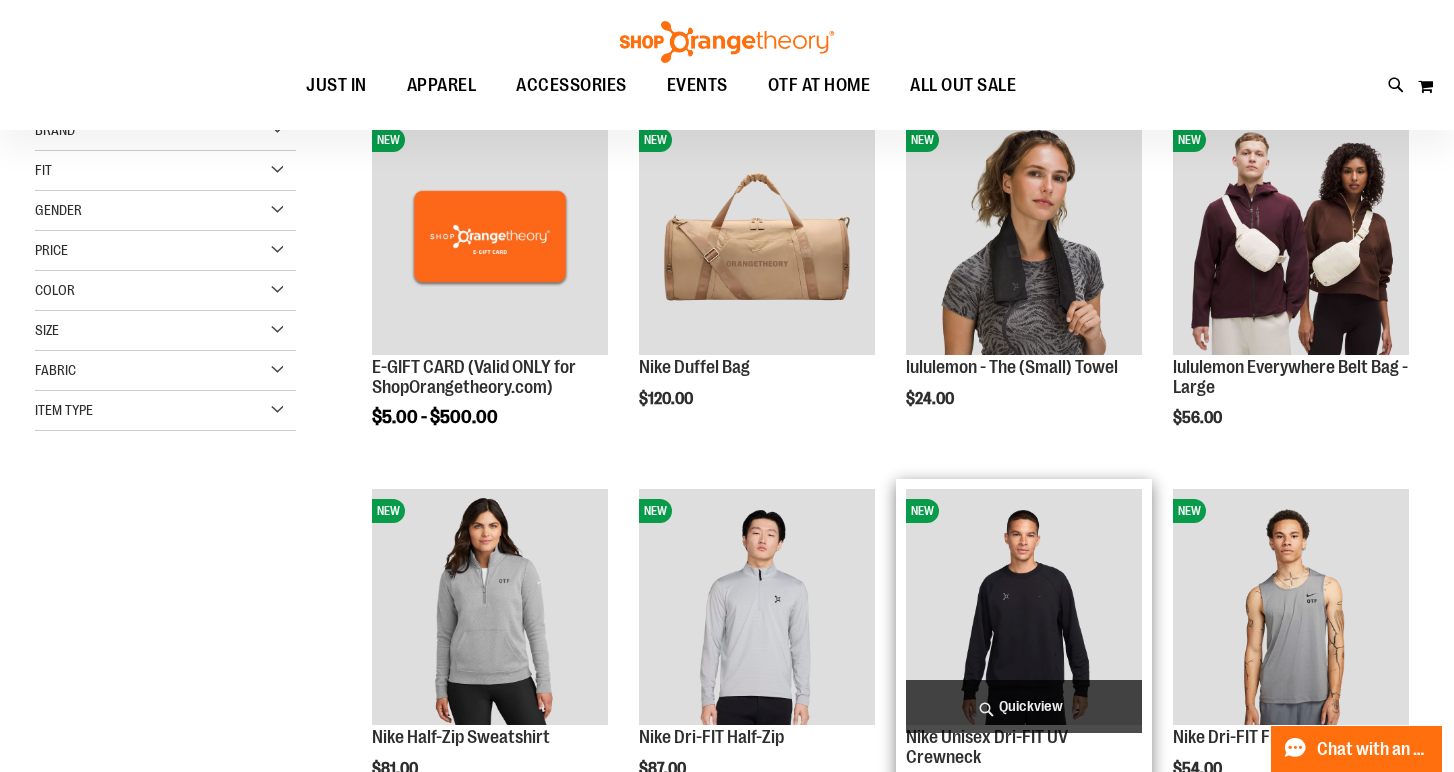 scroll, scrollTop: 277, scrollLeft: 0, axis: vertical 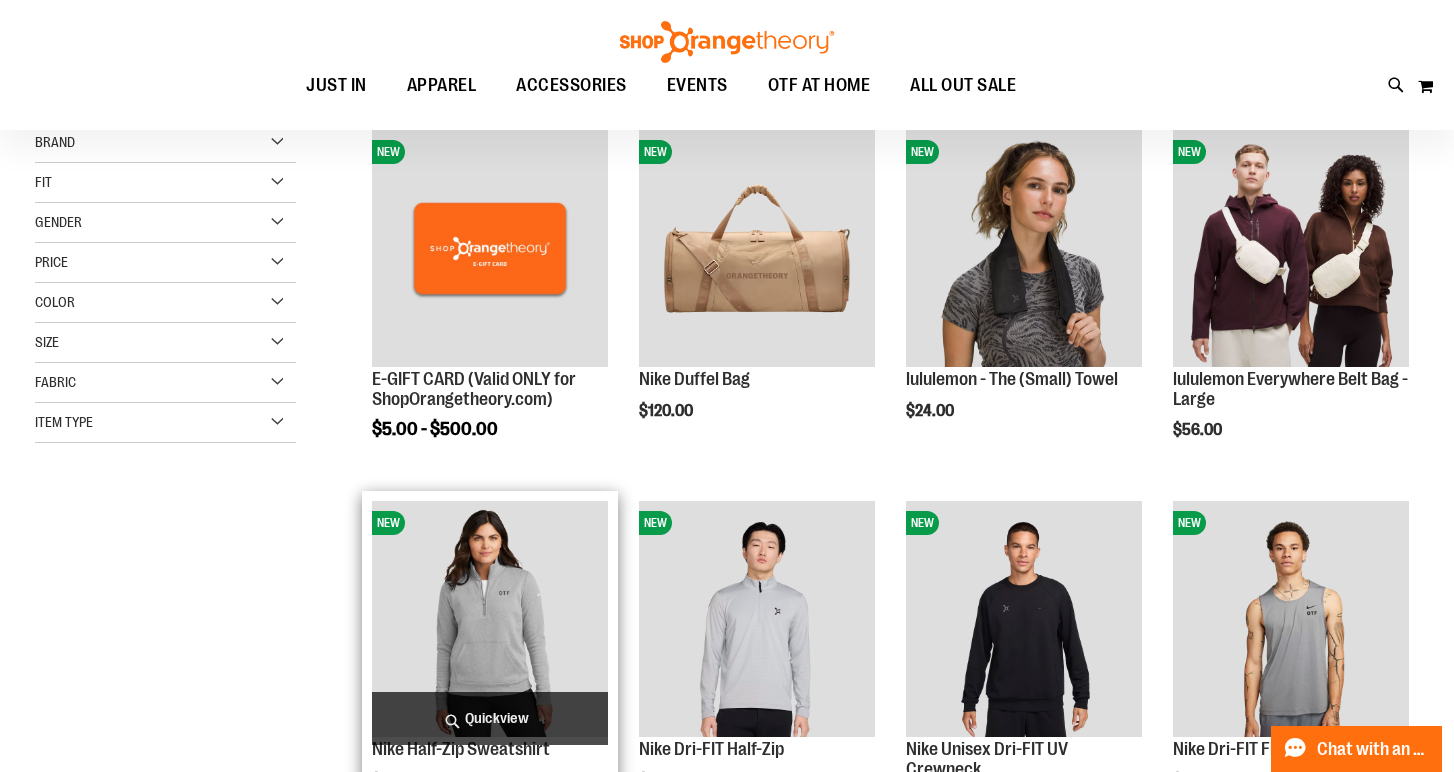 click at bounding box center [490, 619] 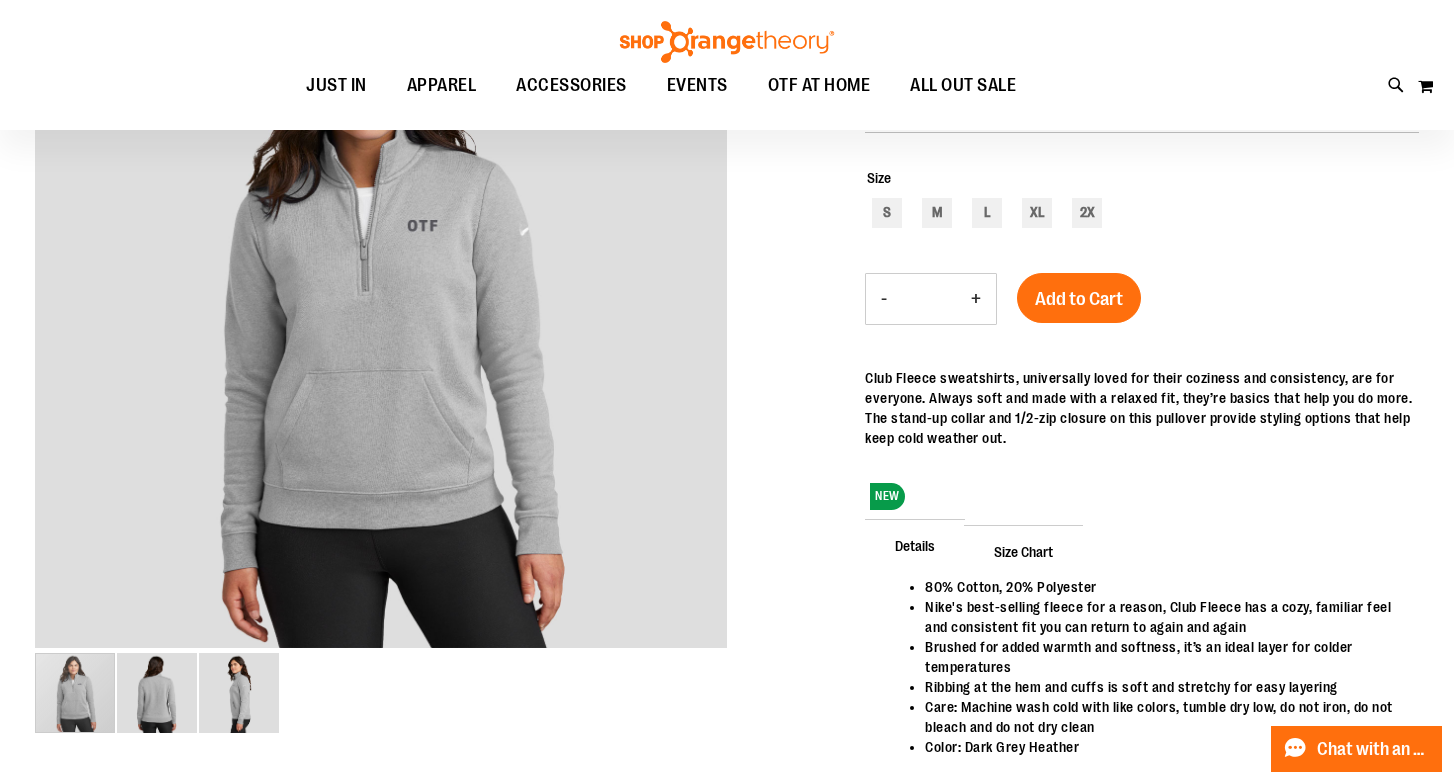 scroll, scrollTop: 99, scrollLeft: 0, axis: vertical 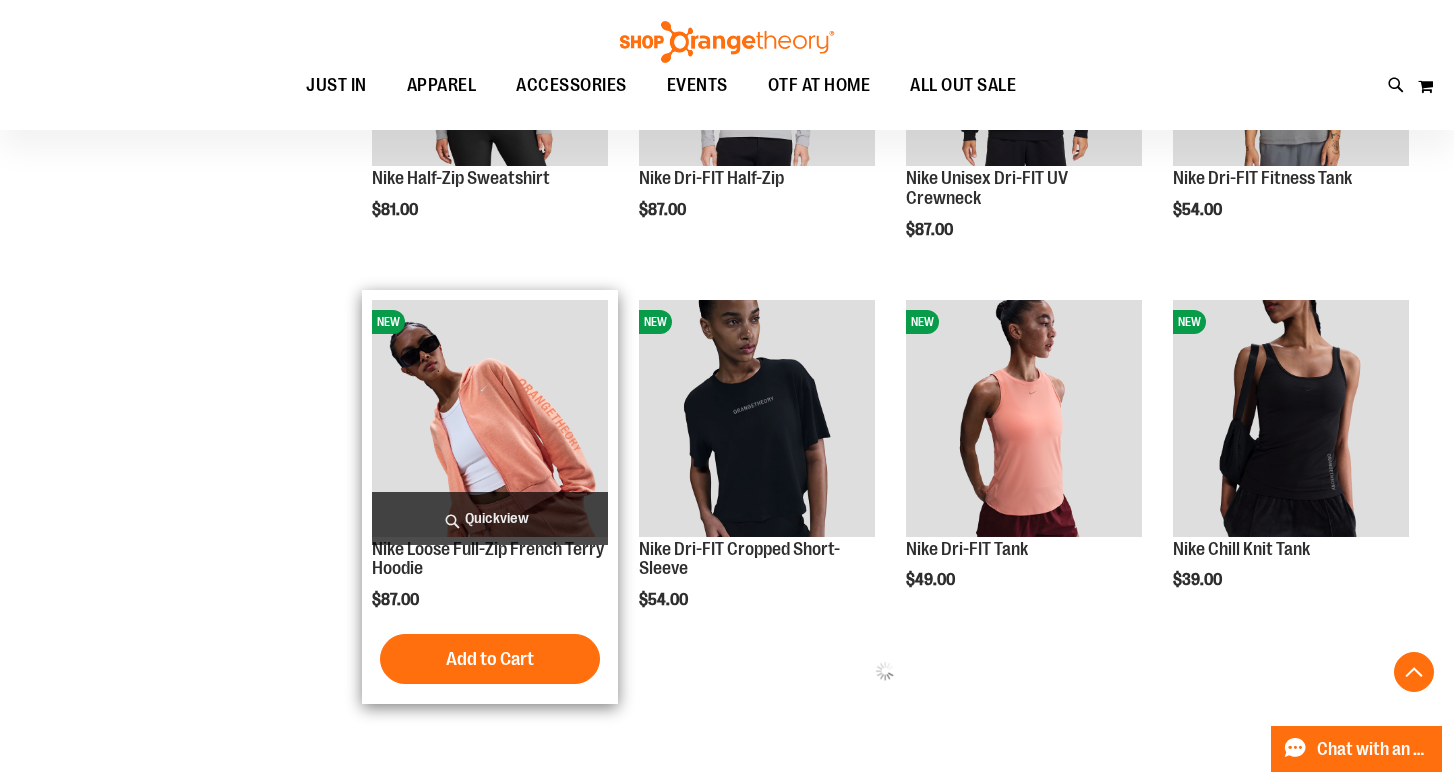 click at bounding box center (490, 418) 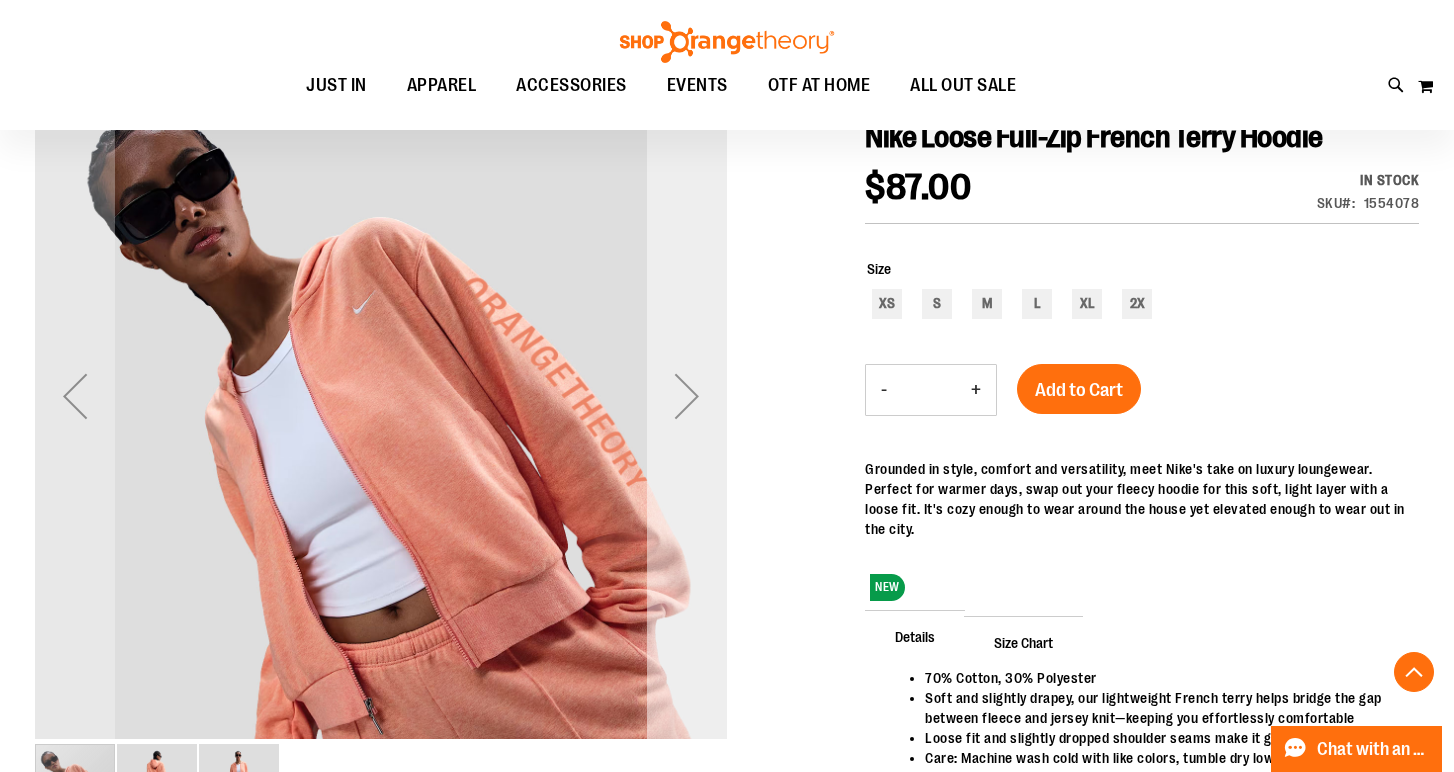 scroll, scrollTop: 306, scrollLeft: 0, axis: vertical 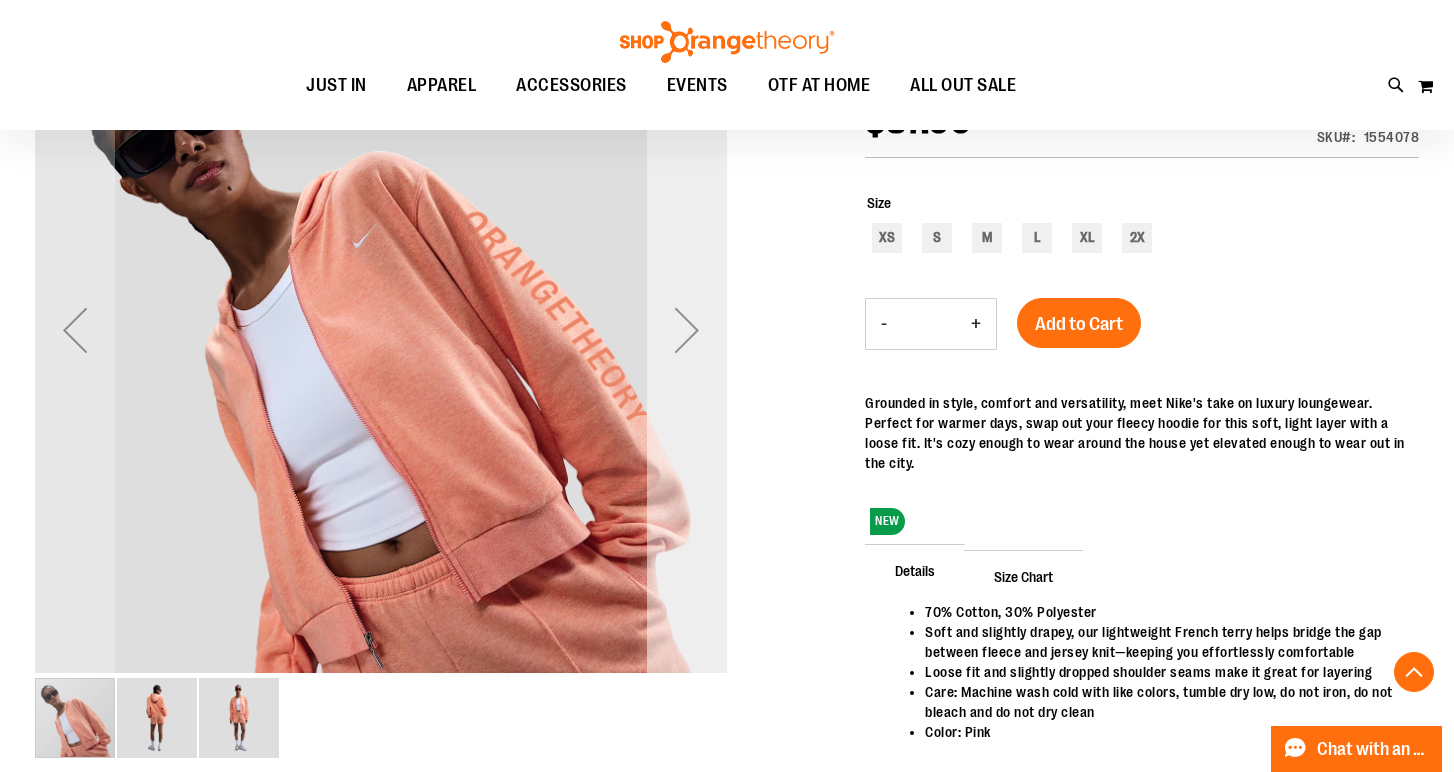 click at bounding box center (687, 330) 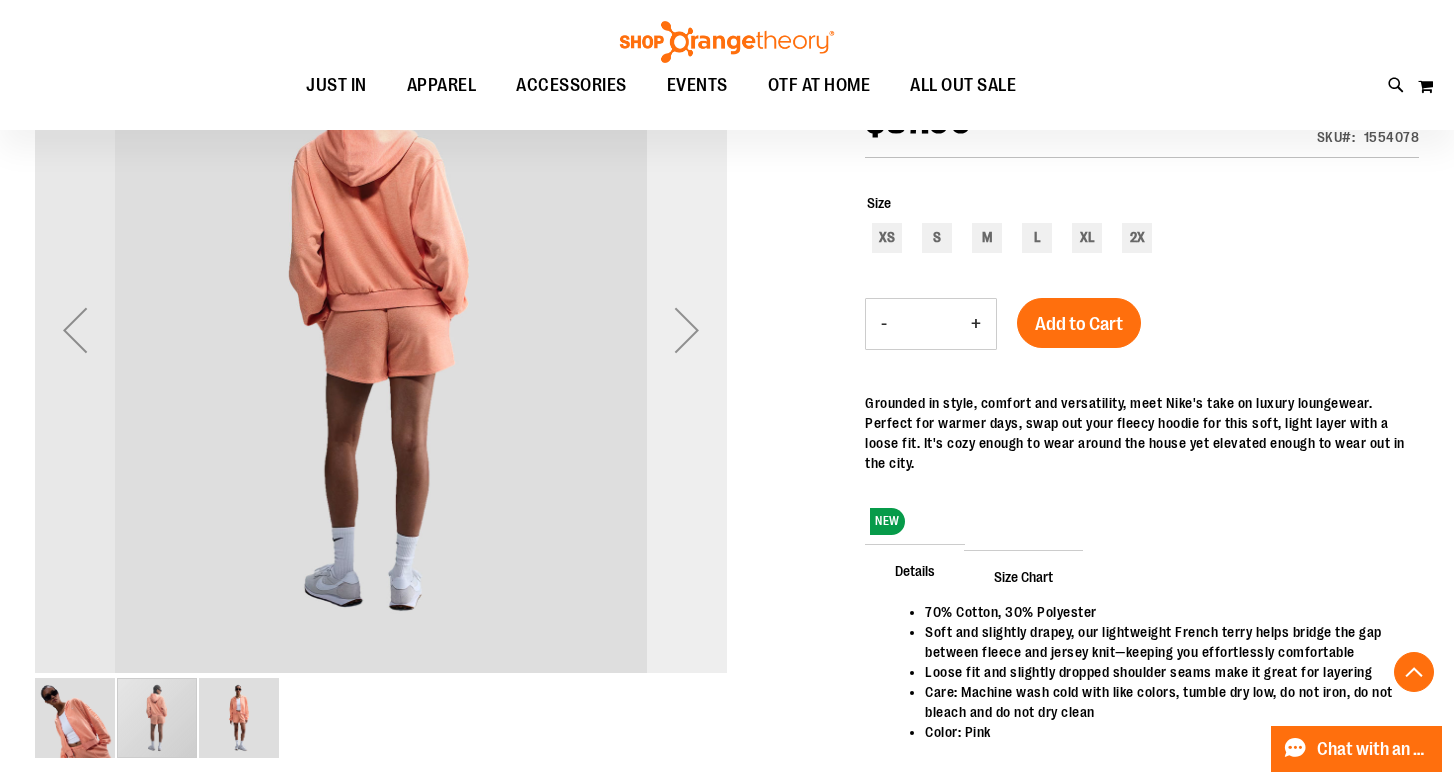 click at bounding box center [687, 330] 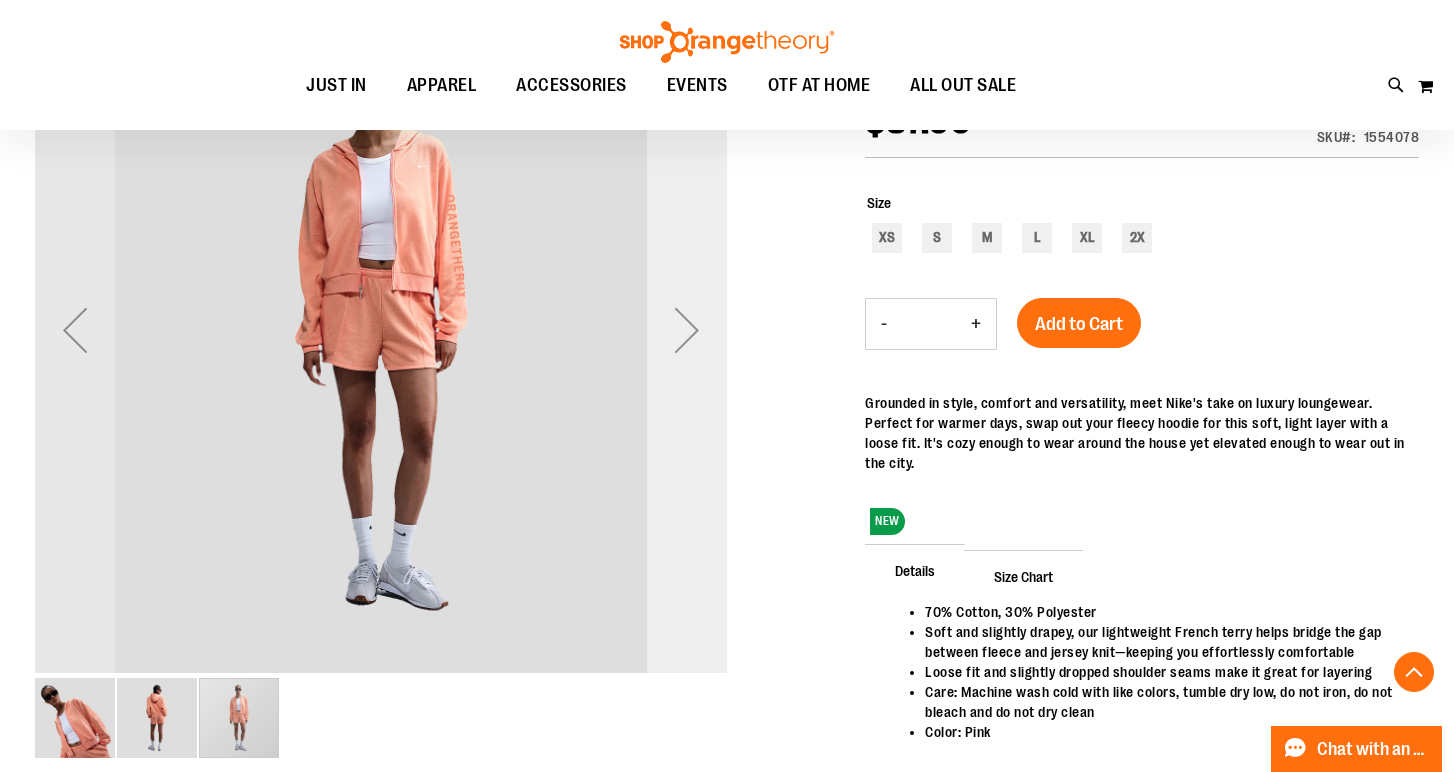 click at bounding box center (687, 330) 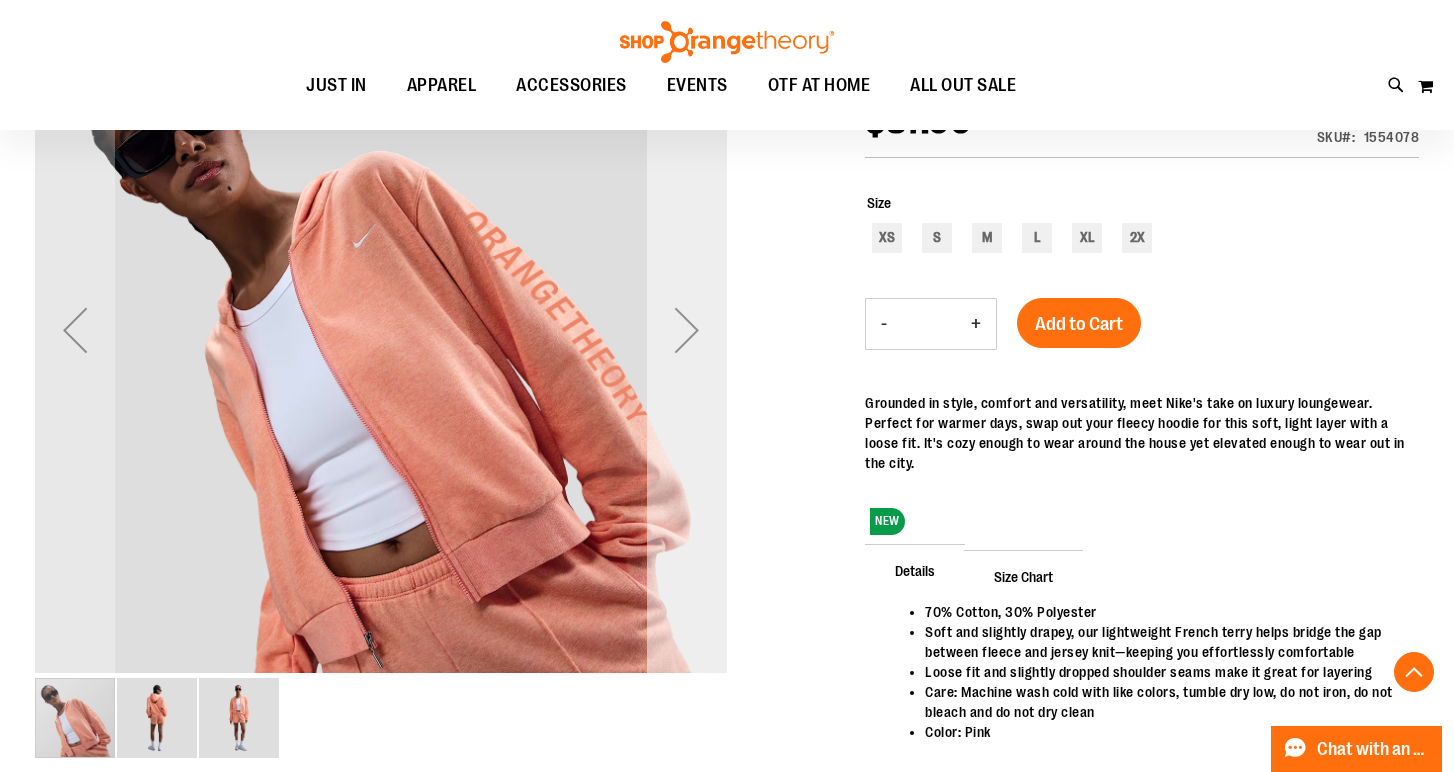 click at bounding box center (687, 330) 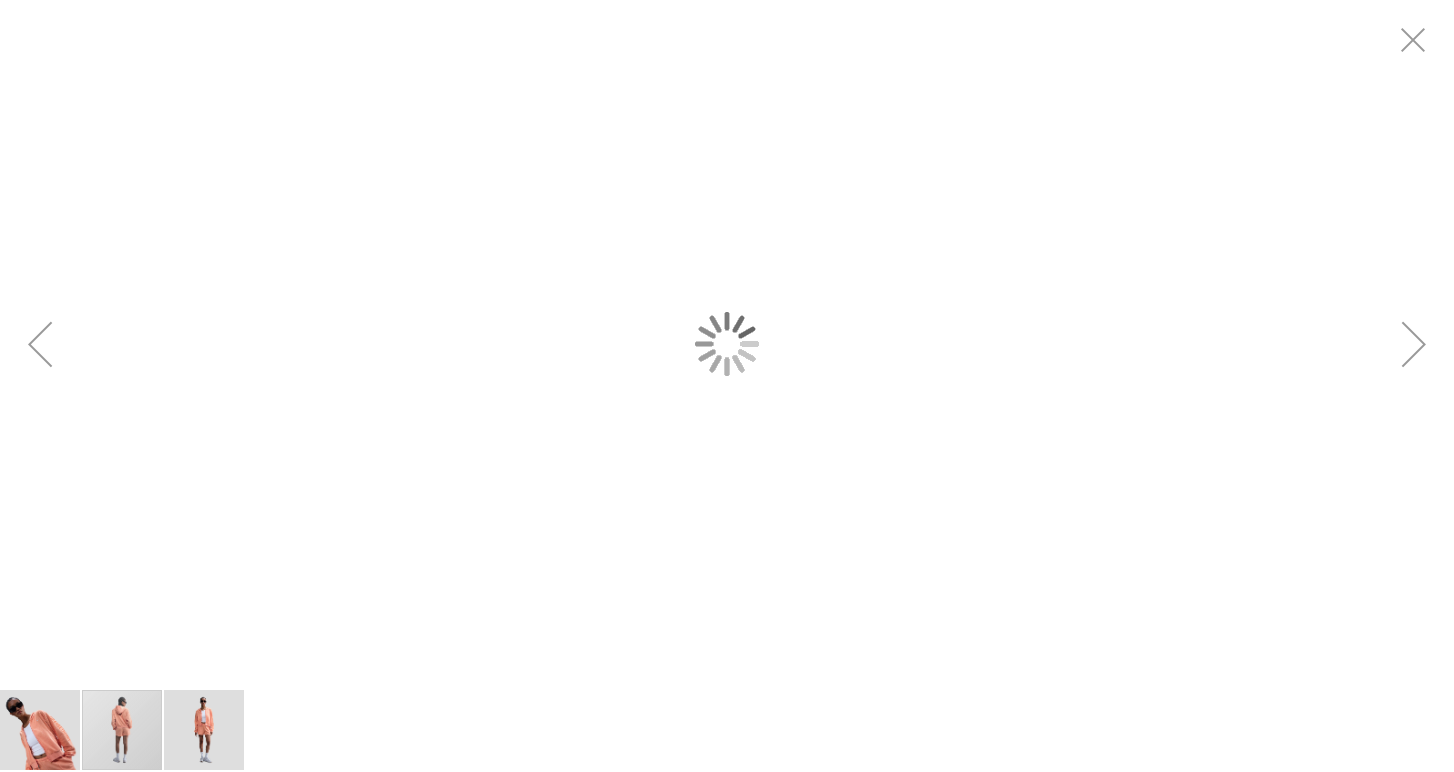 scroll, scrollTop: 0, scrollLeft: 0, axis: both 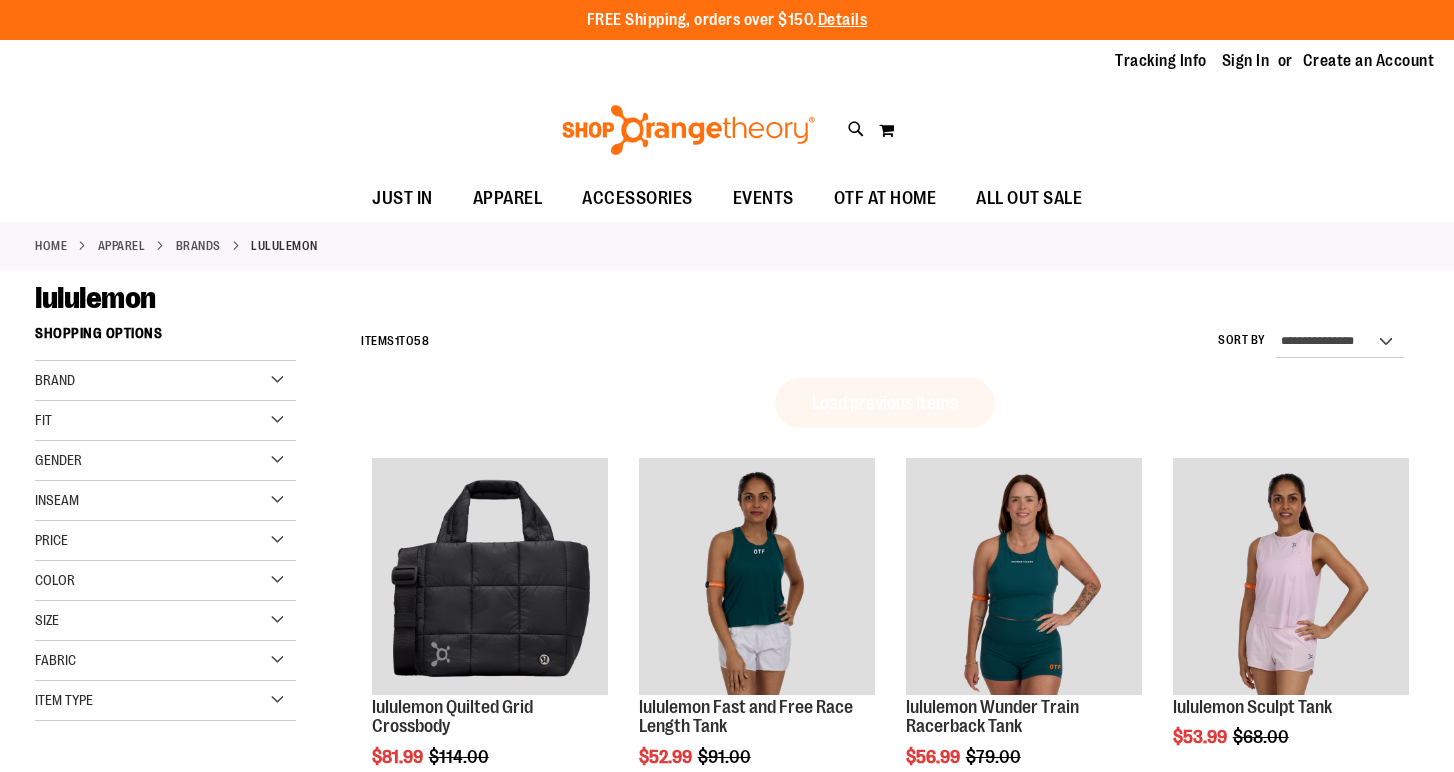 select on "**********" 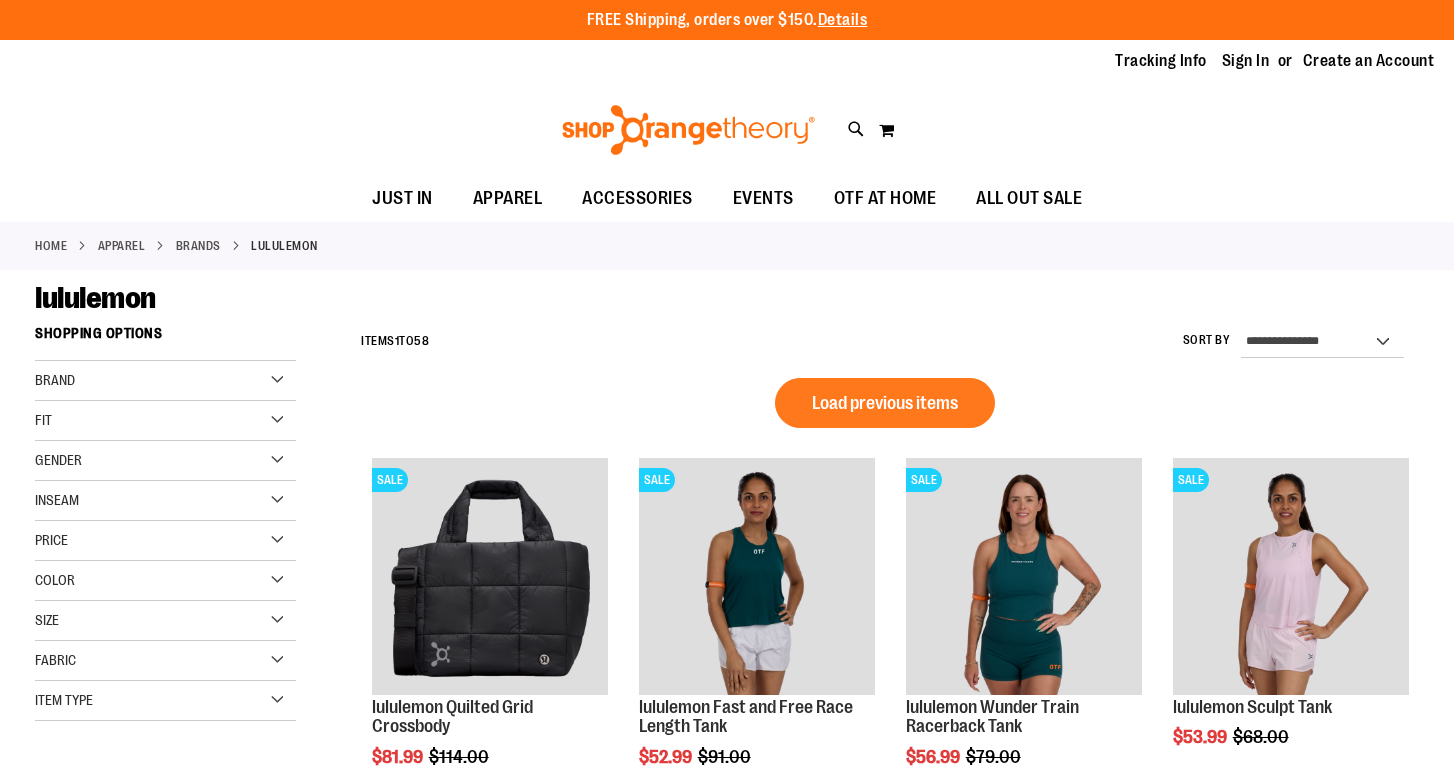 scroll, scrollTop: 1108, scrollLeft: 0, axis: vertical 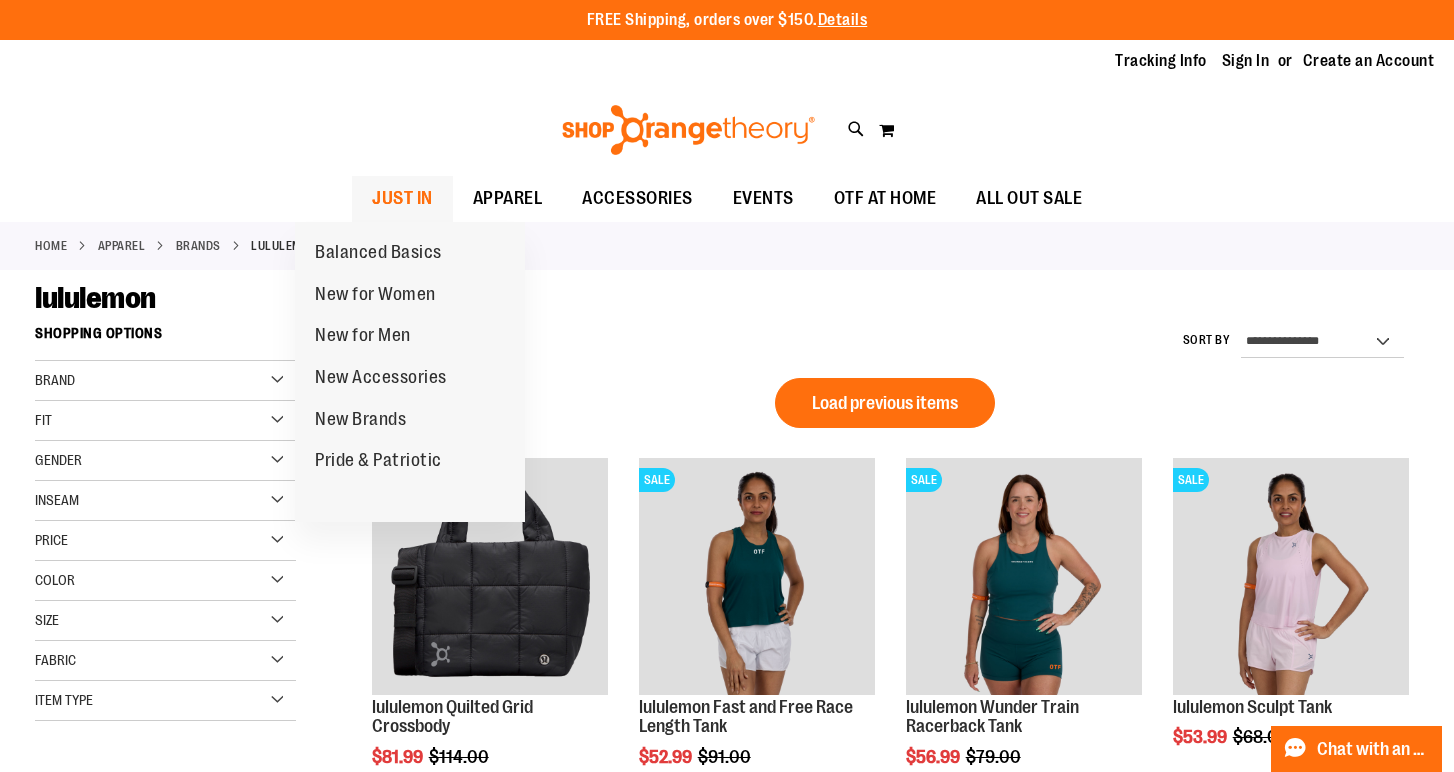 click on "JUST IN" at bounding box center (402, 198) 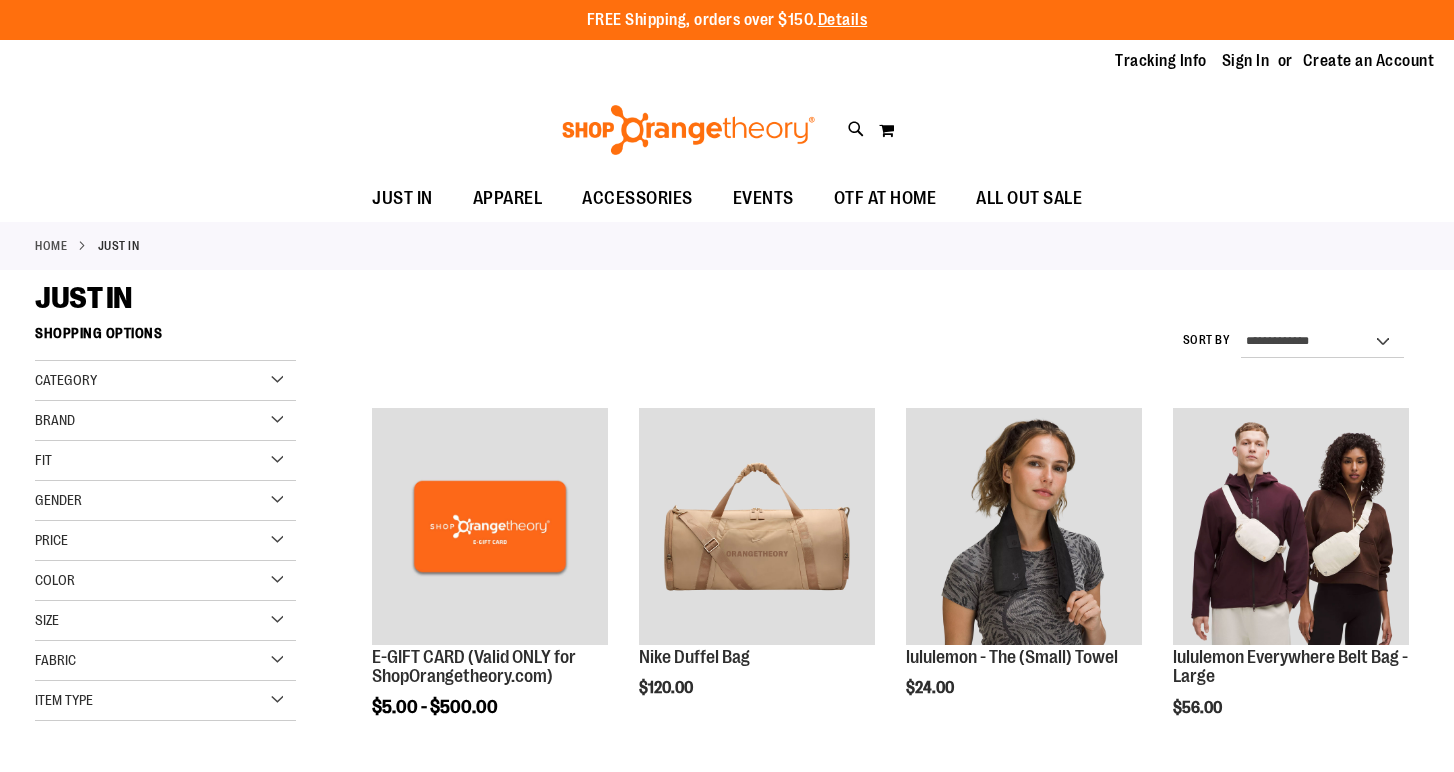 scroll, scrollTop: 0, scrollLeft: 0, axis: both 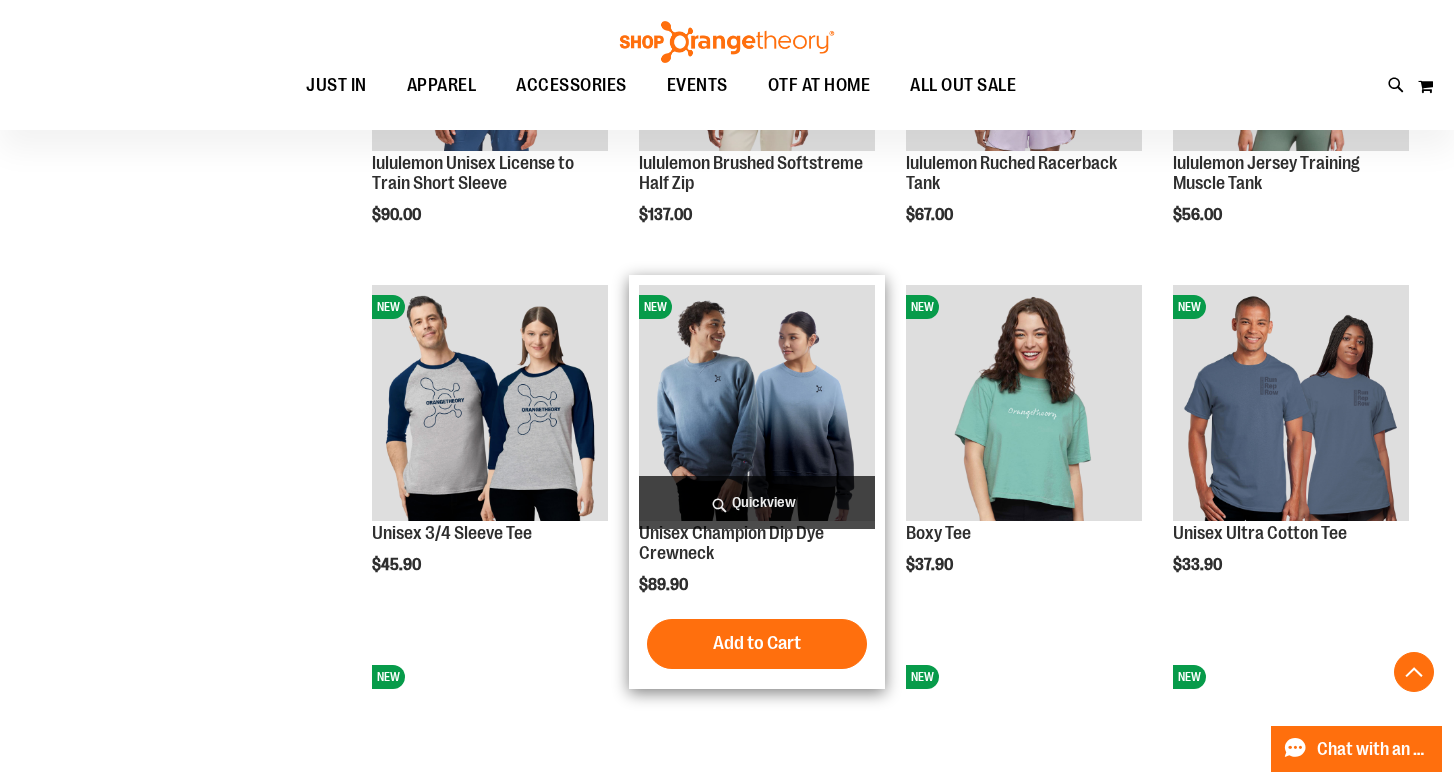 click at bounding box center (757, 403) 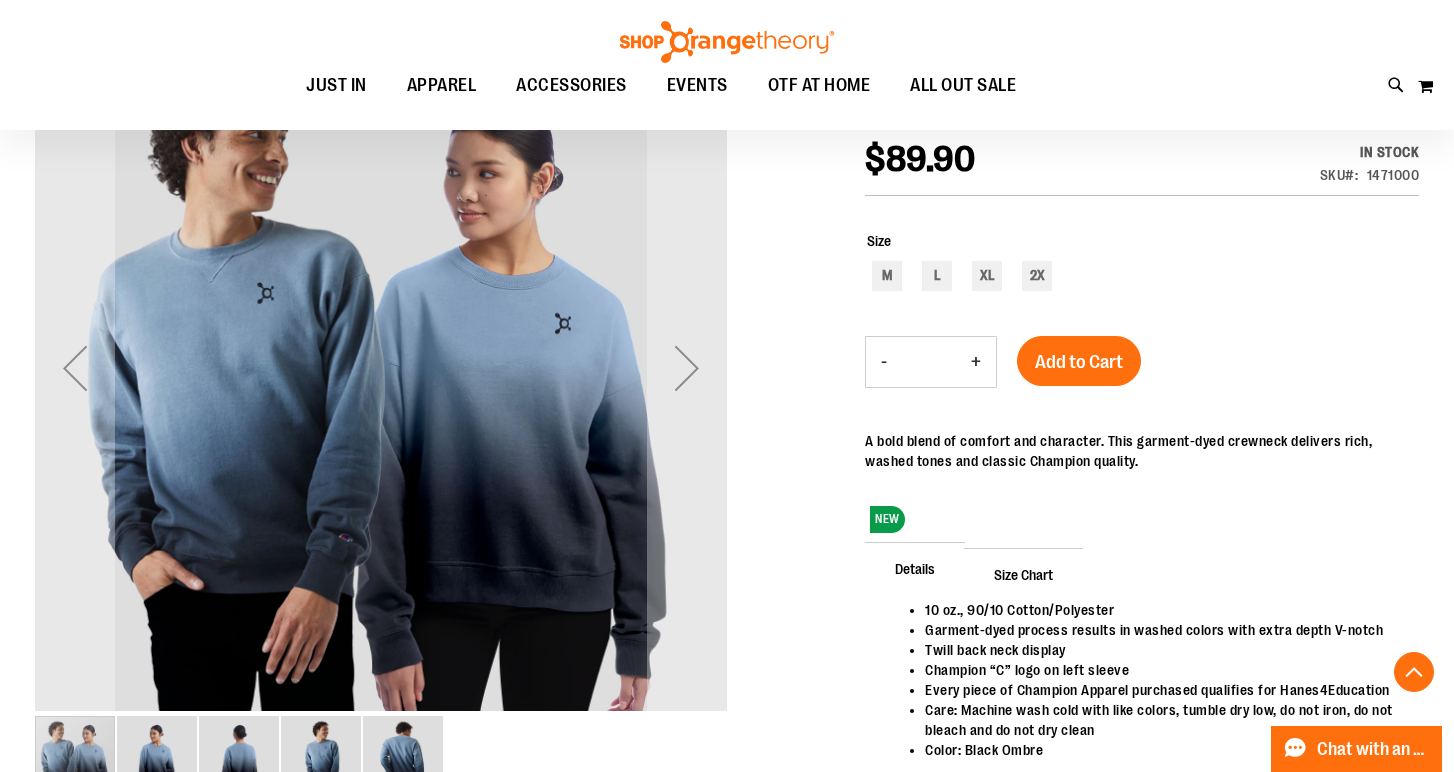 scroll, scrollTop: 370, scrollLeft: 0, axis: vertical 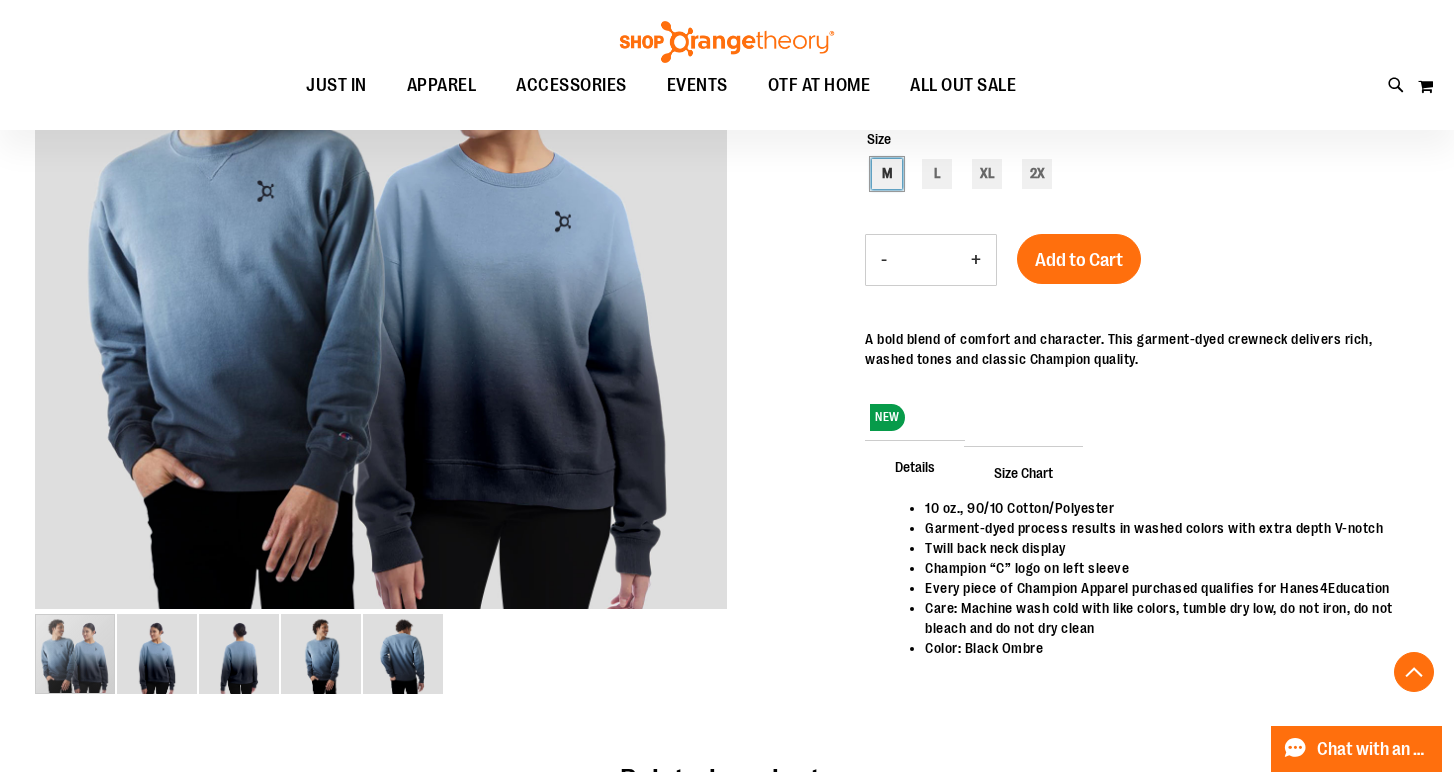 click on "M" at bounding box center (887, 174) 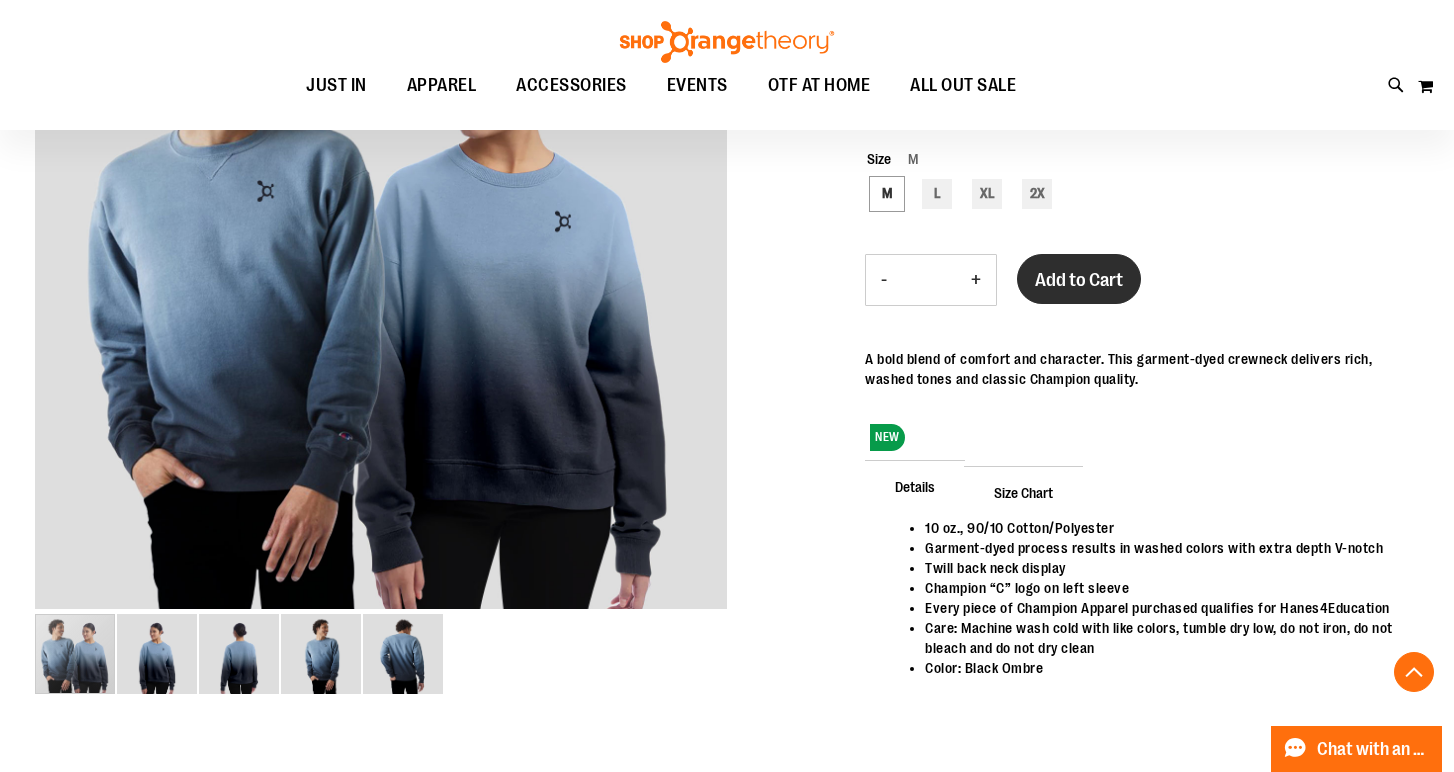 click on "Add to Cart" at bounding box center [1079, 280] 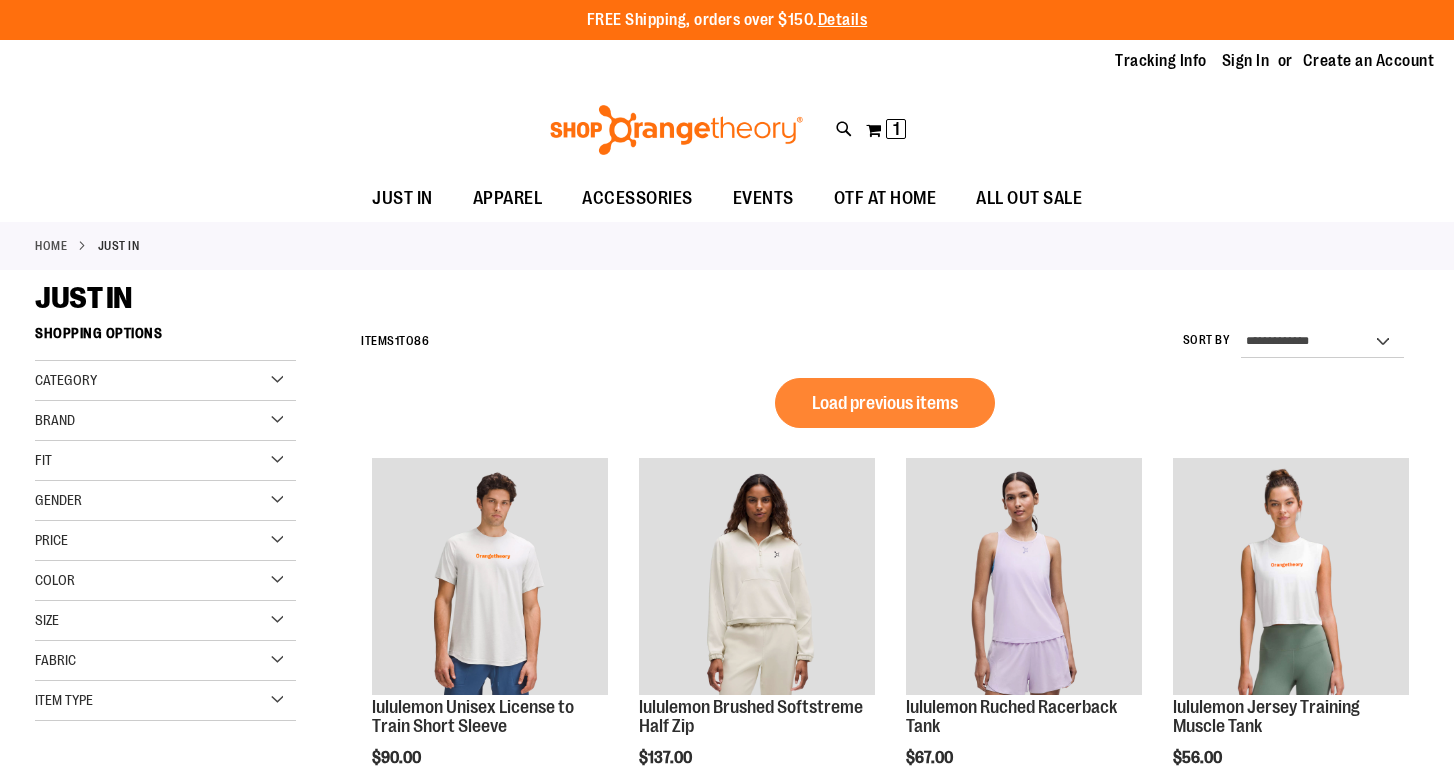 scroll, scrollTop: 1062, scrollLeft: 0, axis: vertical 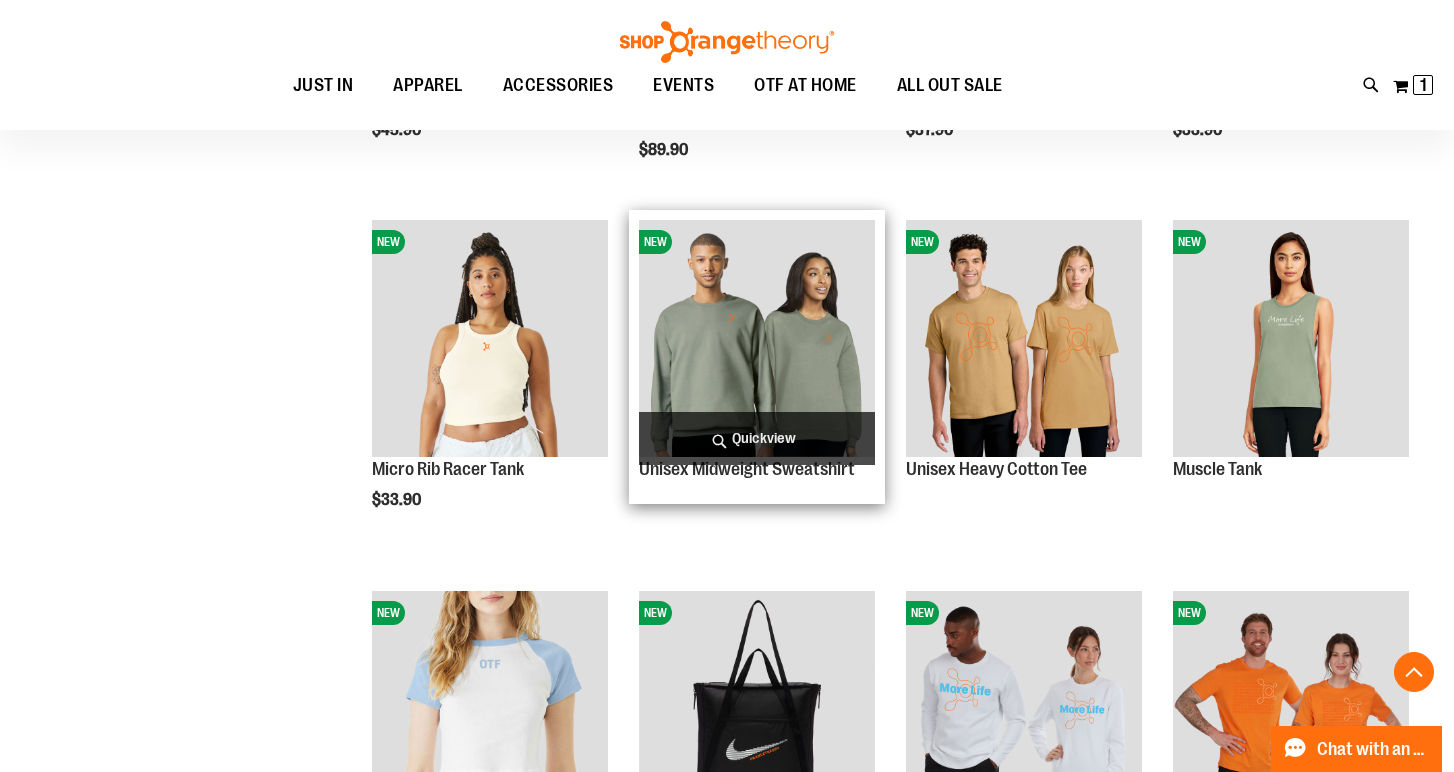 click at bounding box center [757, 338] 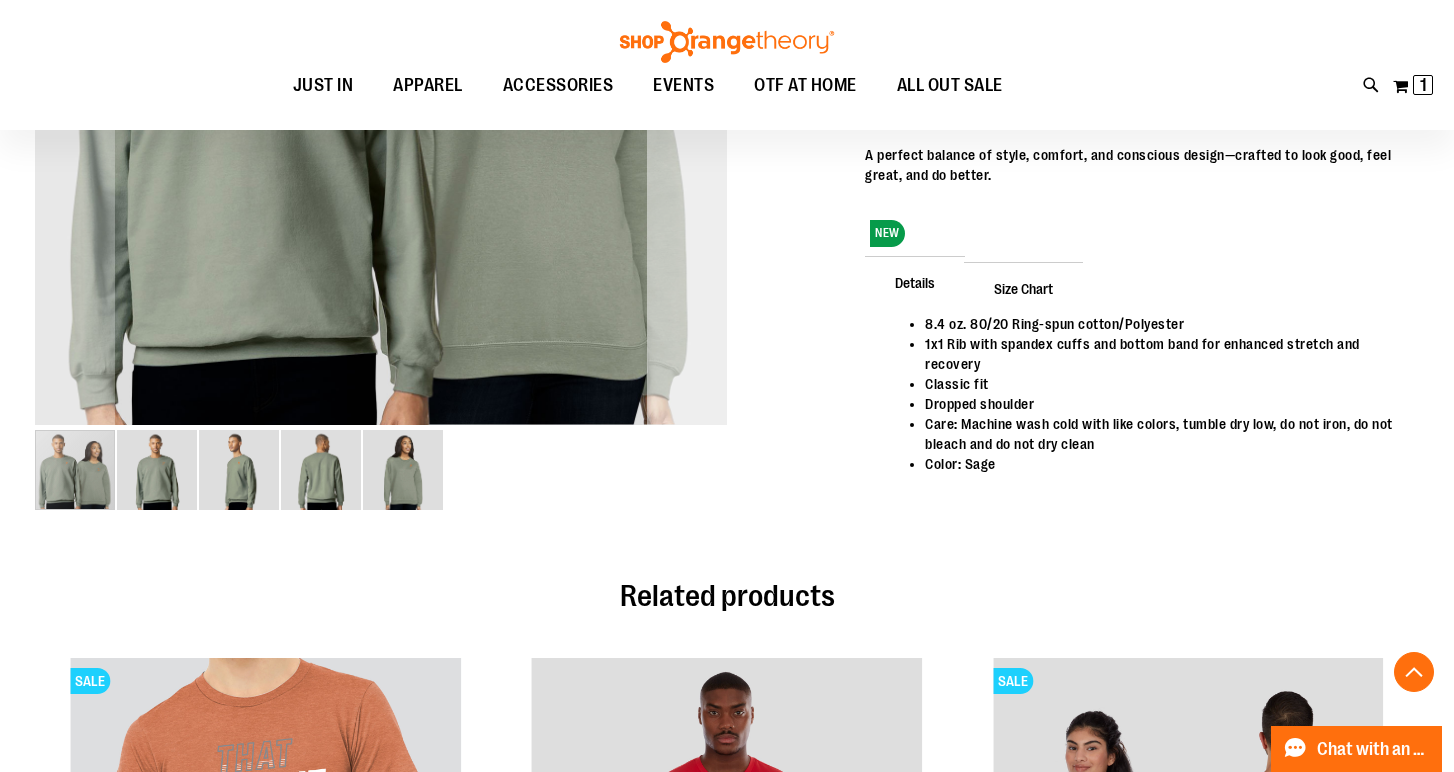 scroll, scrollTop: 590, scrollLeft: 0, axis: vertical 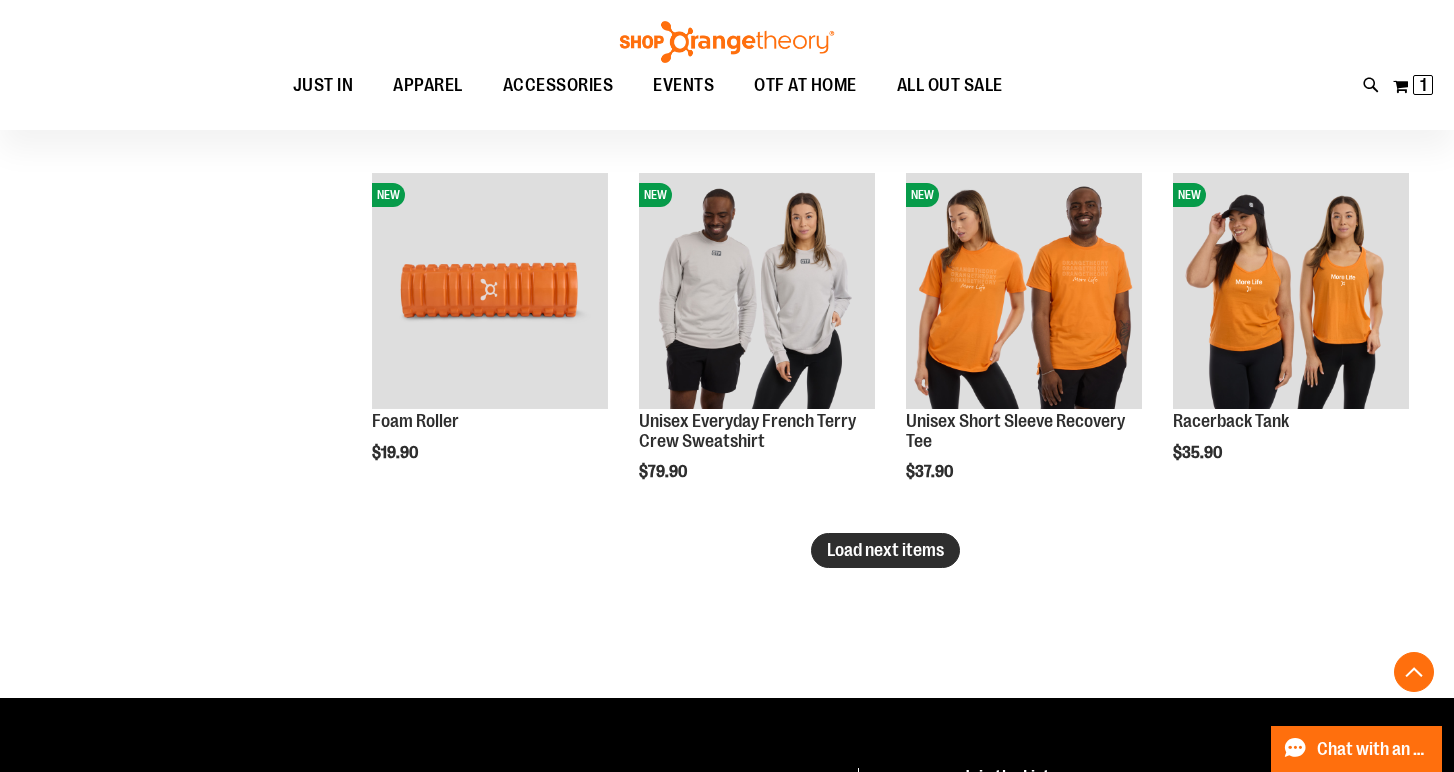 click on "Load next items" at bounding box center [885, 550] 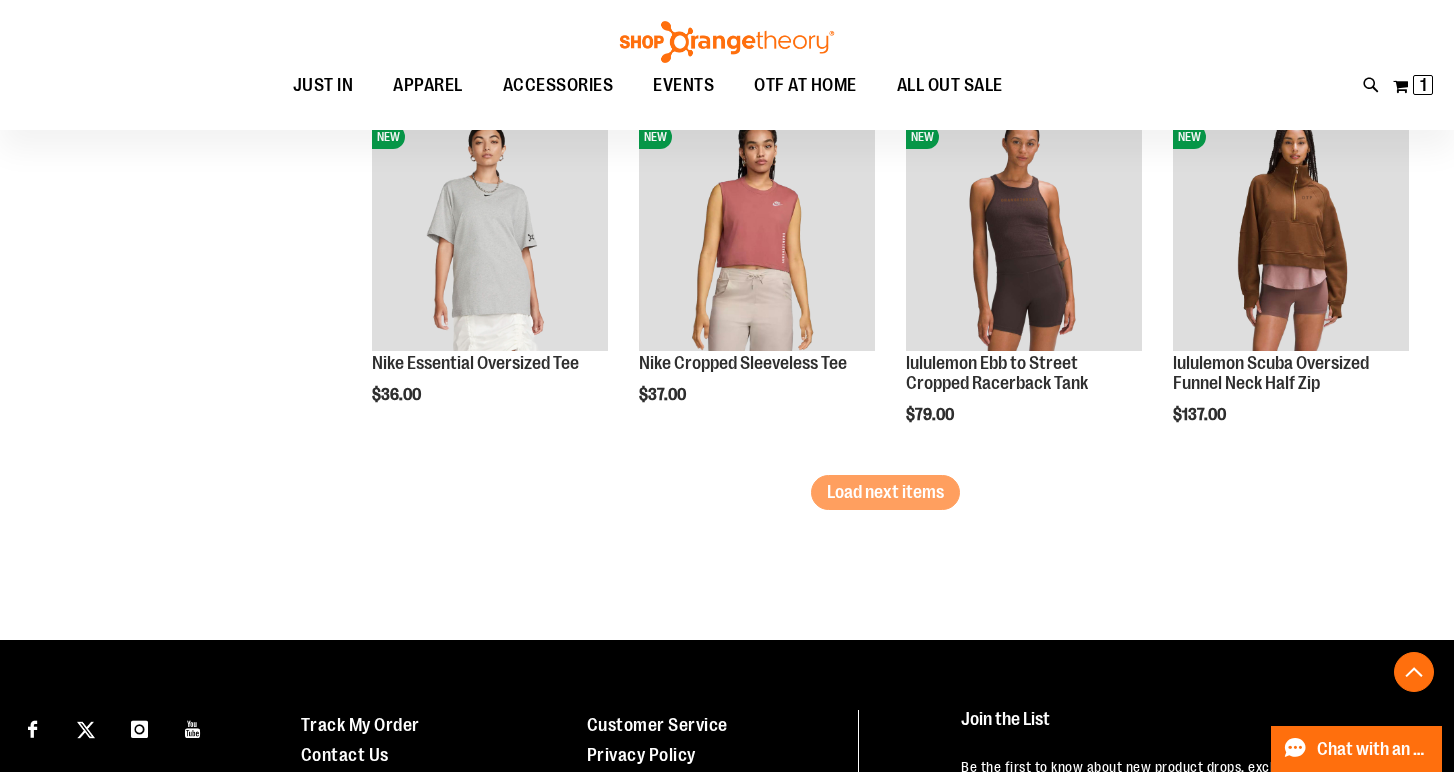 scroll, scrollTop: 4402, scrollLeft: 0, axis: vertical 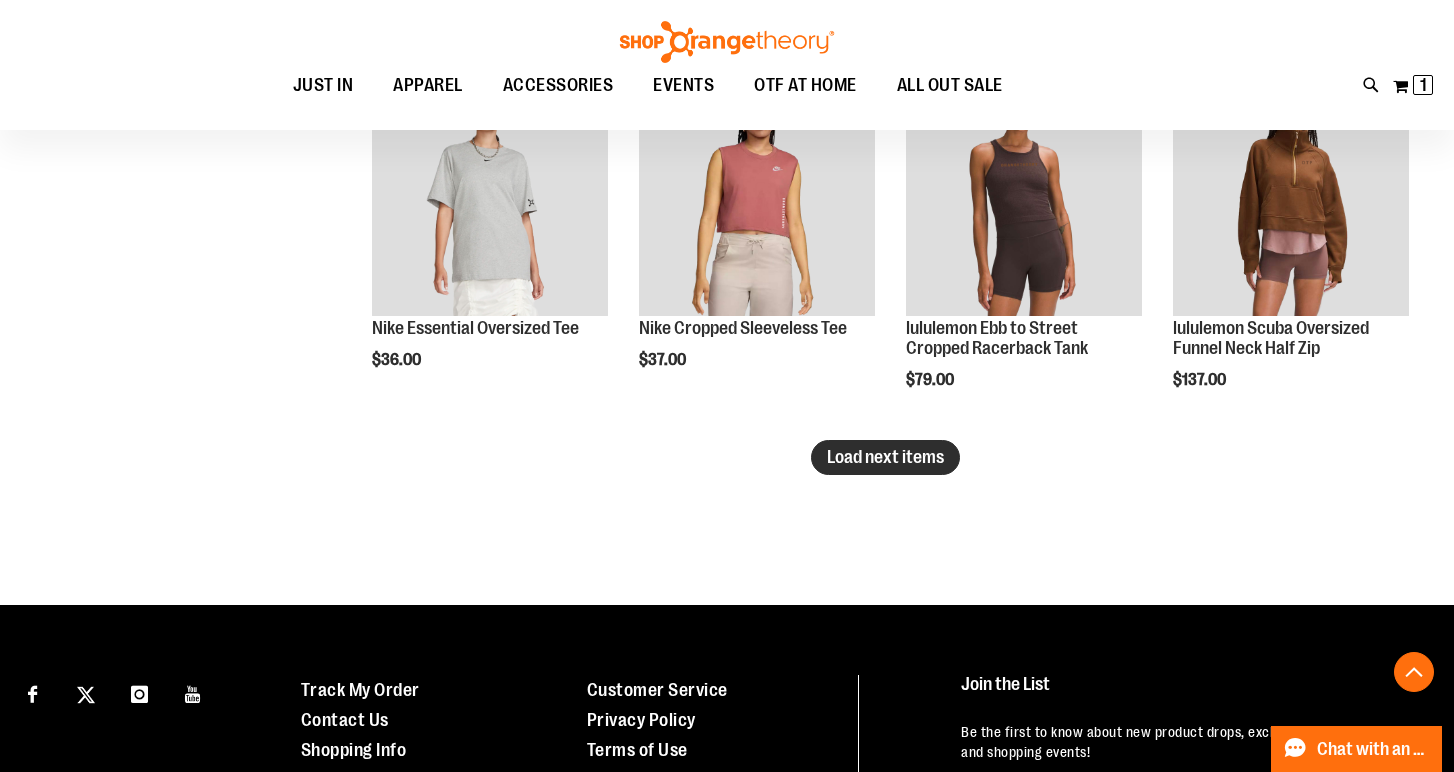 click on "Load next items" at bounding box center [885, 457] 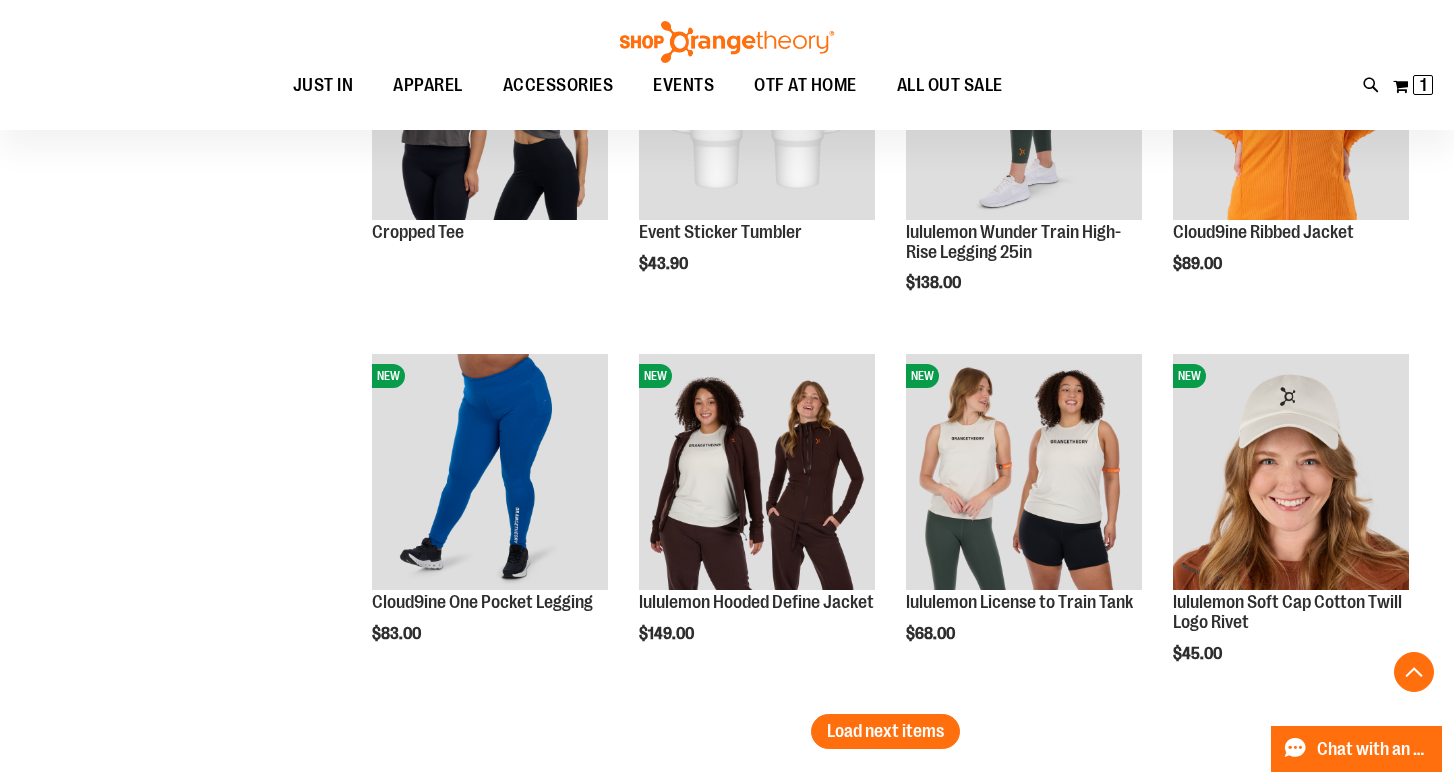 scroll, scrollTop: 5255, scrollLeft: 0, axis: vertical 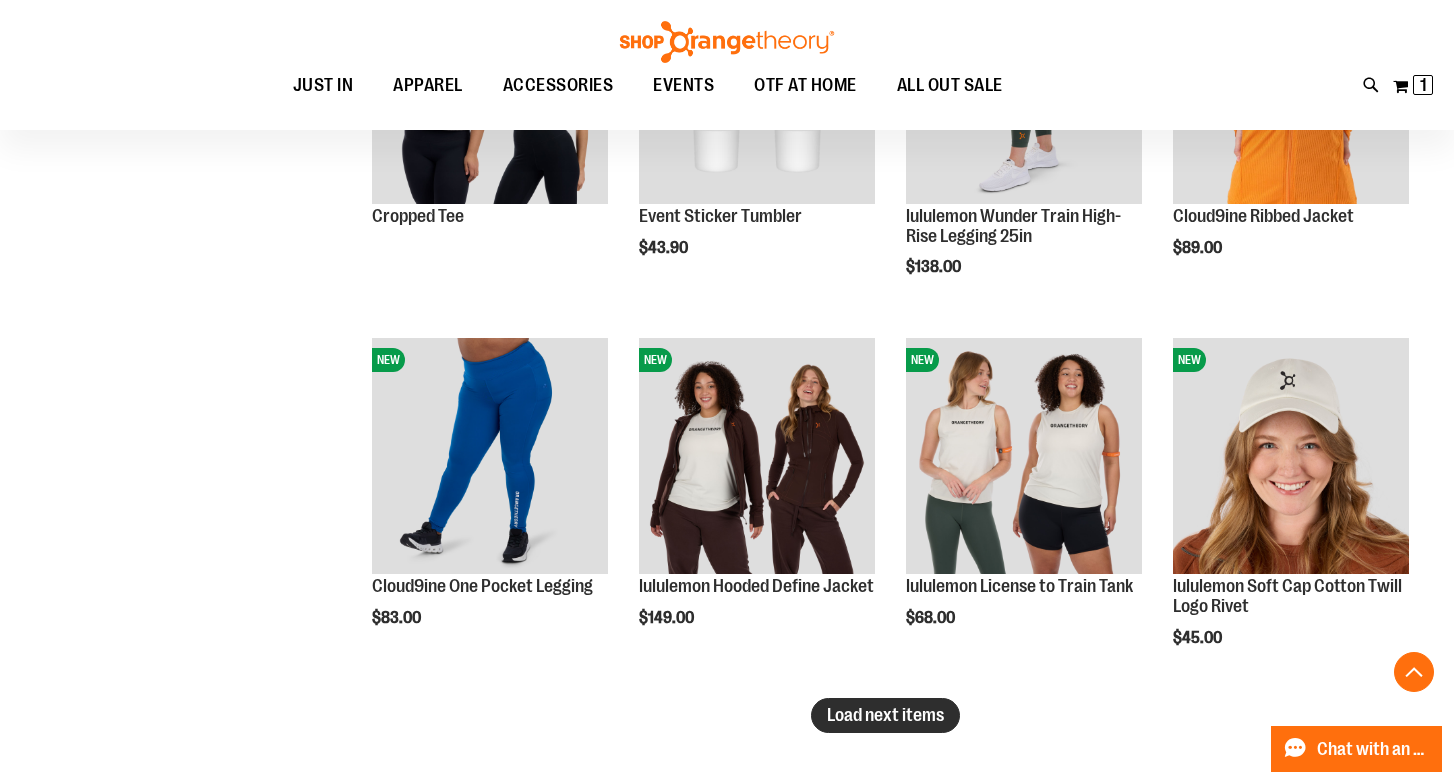 click on "Load next items" at bounding box center (885, 715) 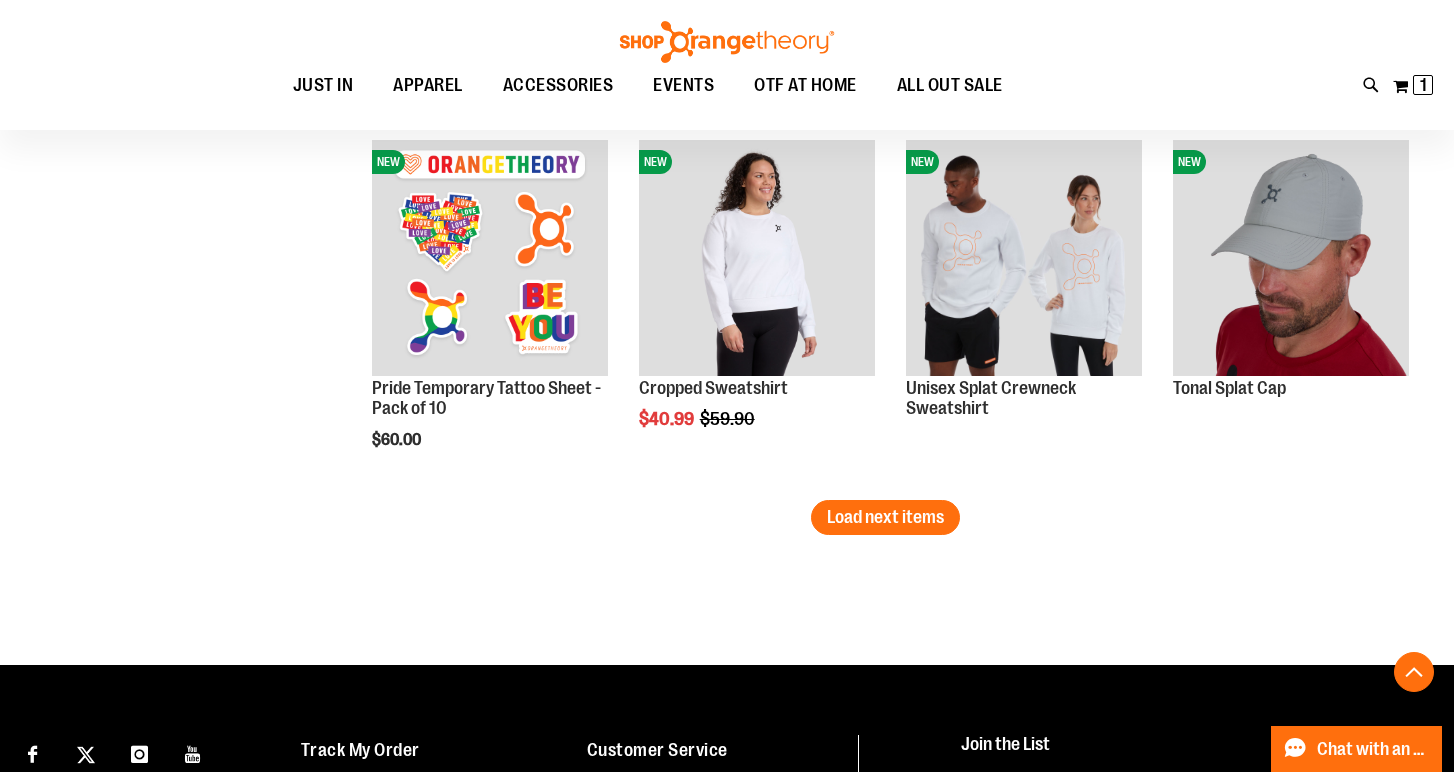 scroll, scrollTop: 6565, scrollLeft: 0, axis: vertical 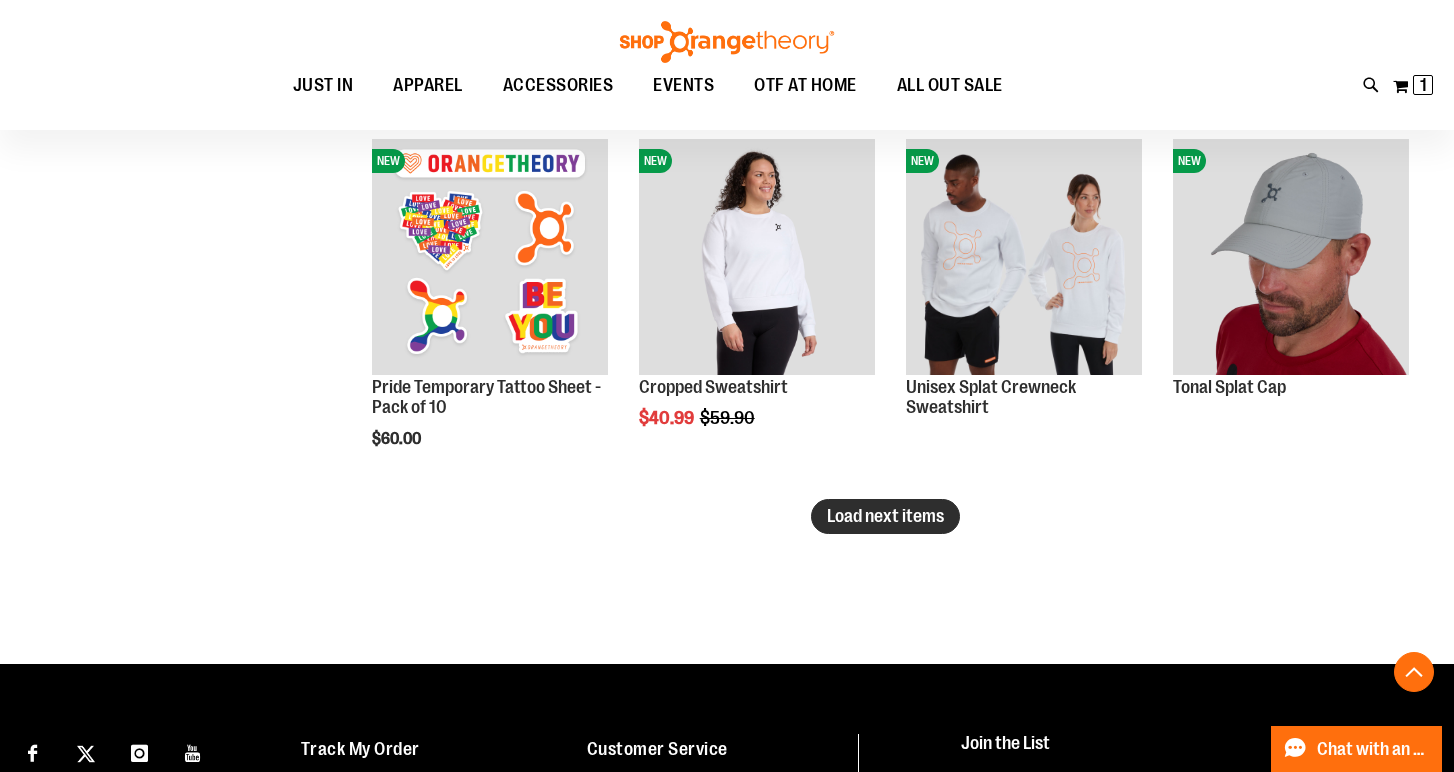 click on "Load next items" at bounding box center (885, 516) 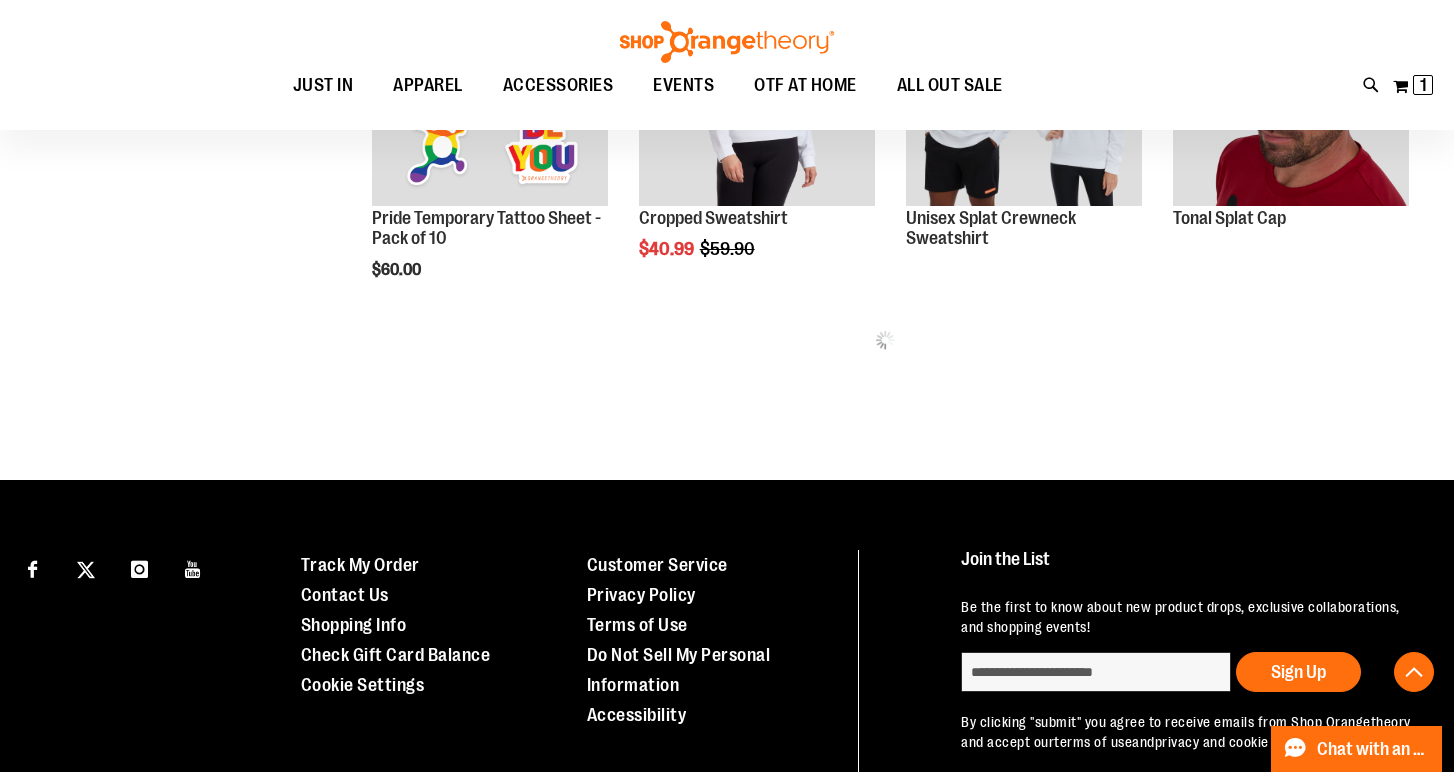 scroll, scrollTop: 6751, scrollLeft: 0, axis: vertical 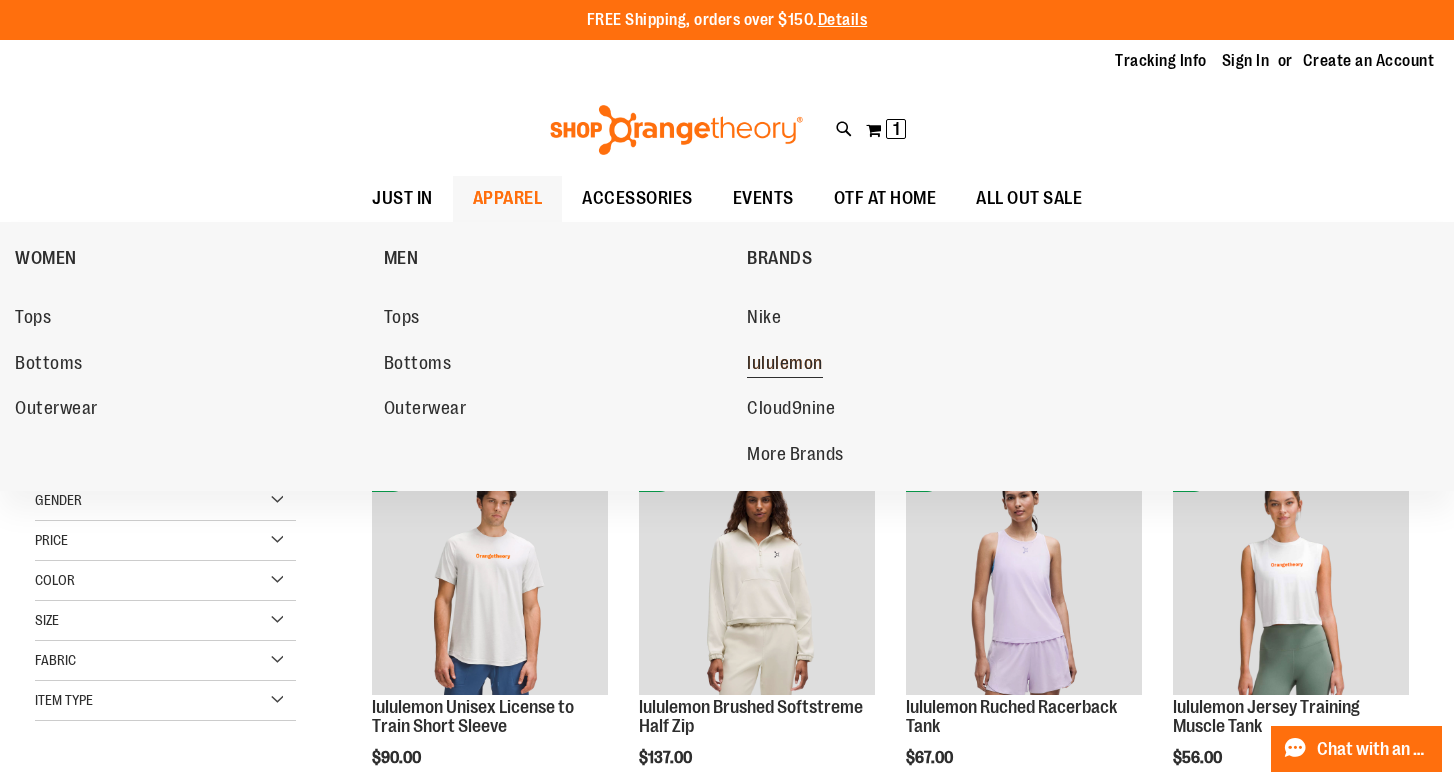 click on "lululemon" at bounding box center [921, 364] 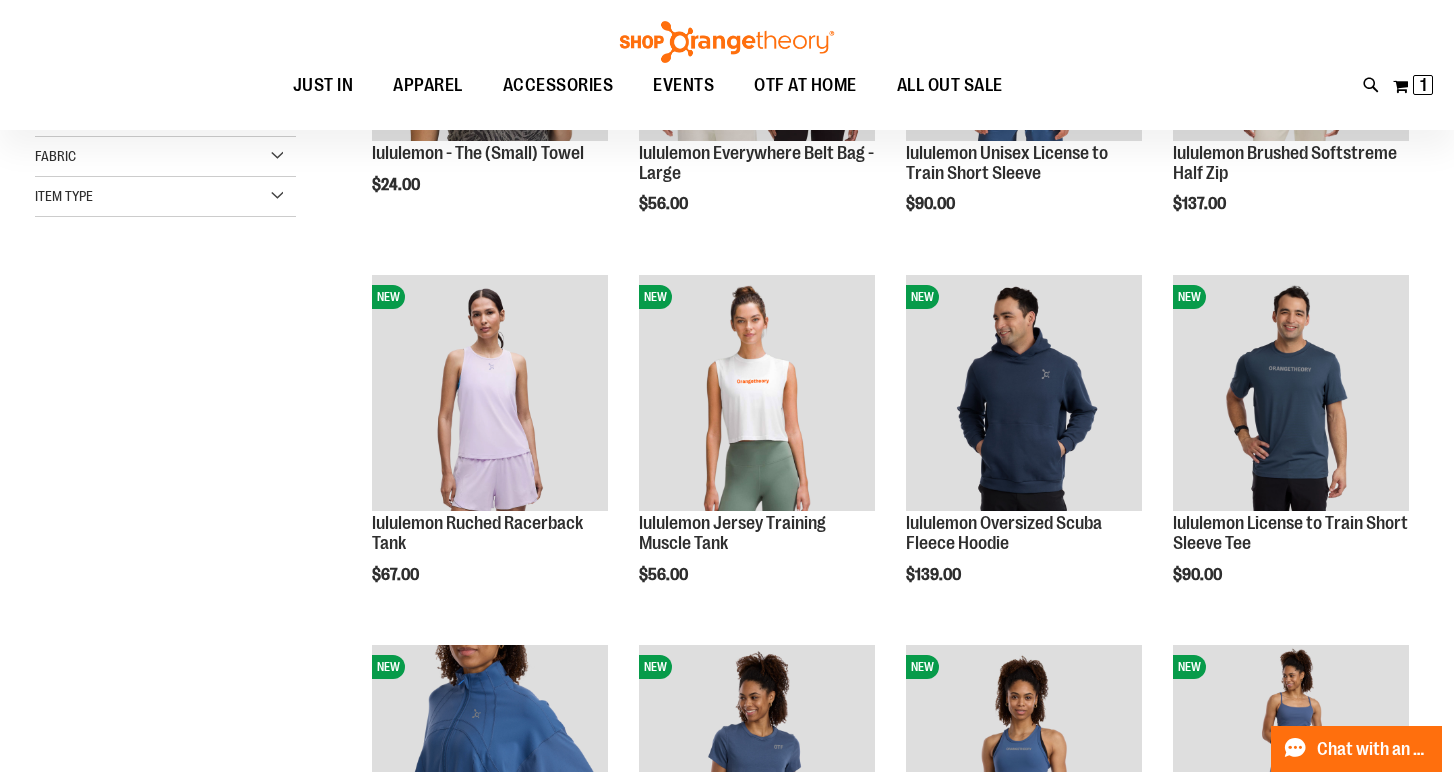 scroll, scrollTop: 290, scrollLeft: 0, axis: vertical 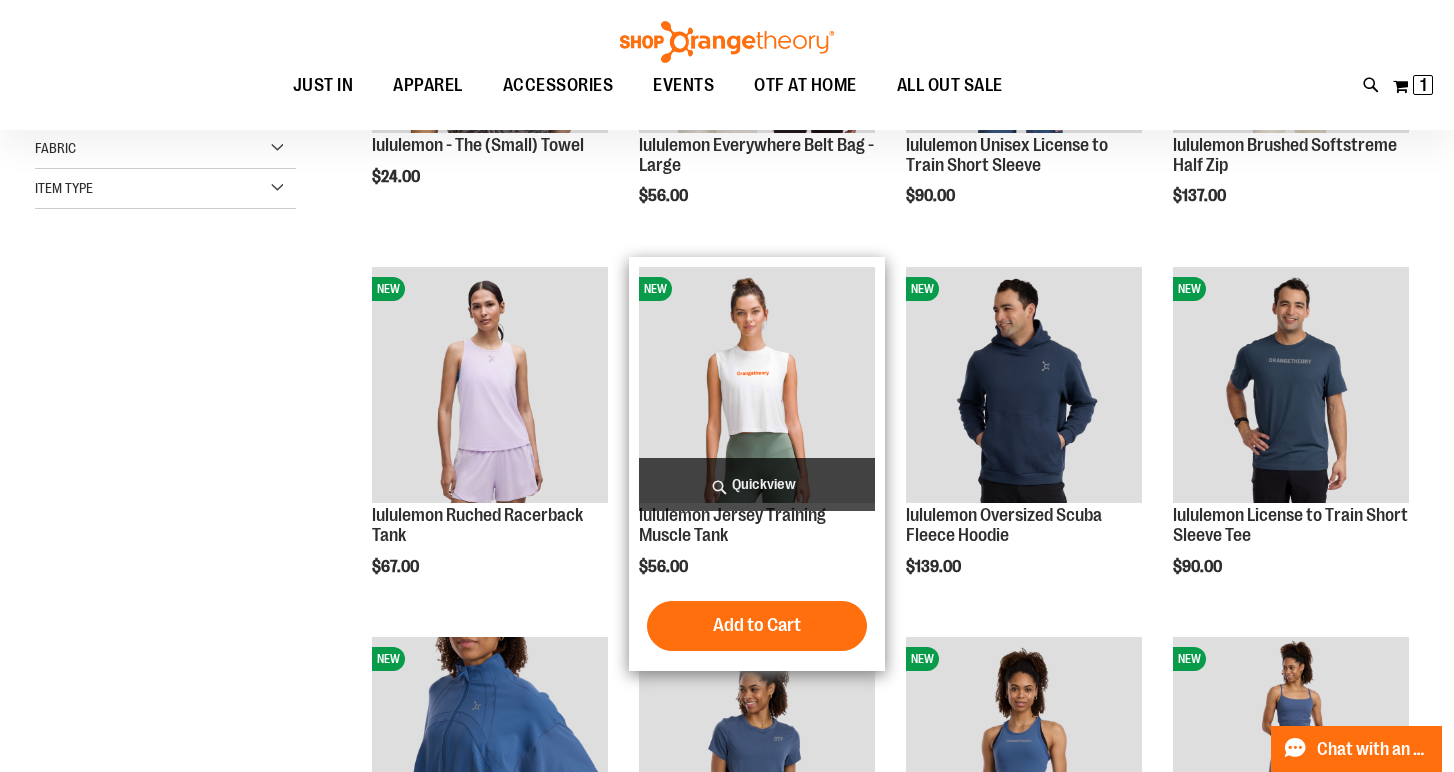 click at bounding box center [757, 385] 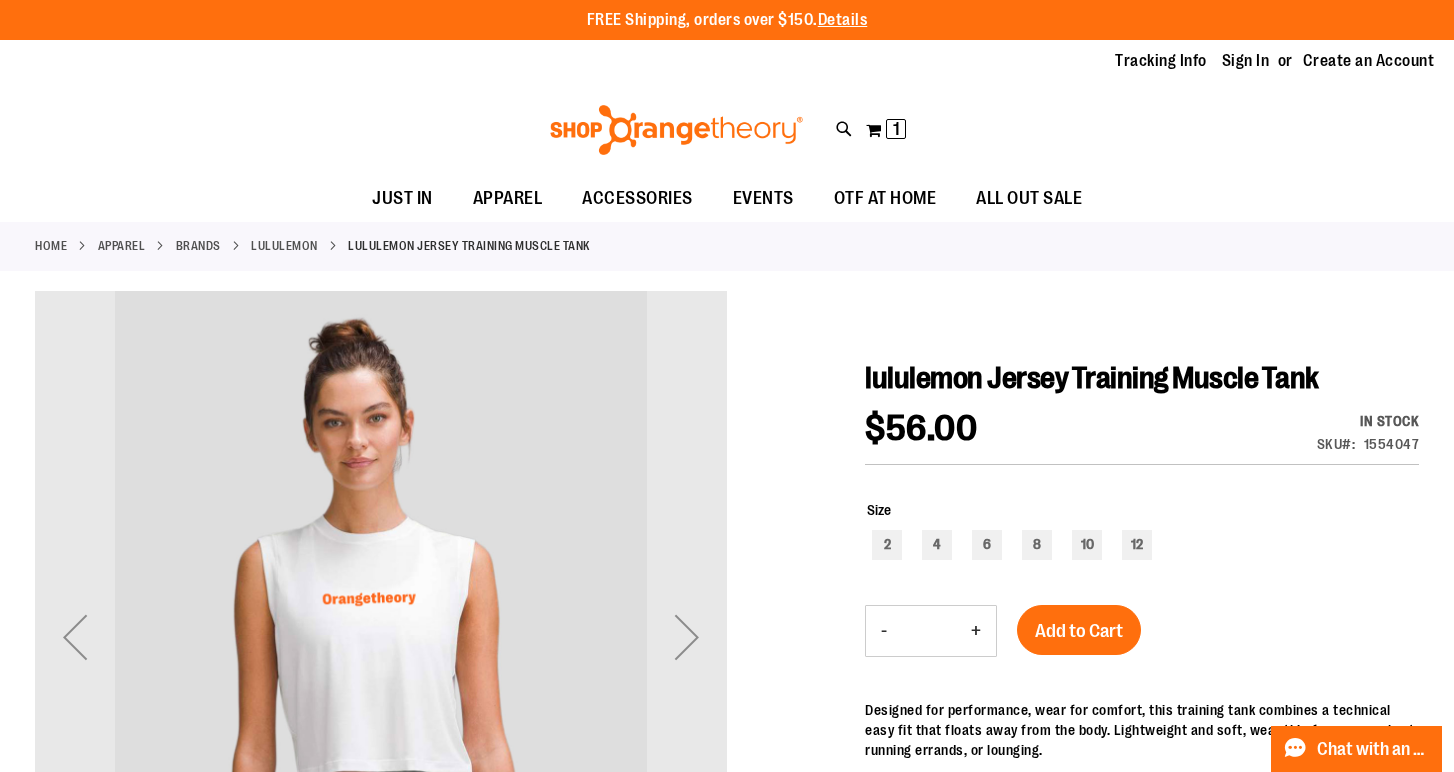 scroll, scrollTop: 29, scrollLeft: 0, axis: vertical 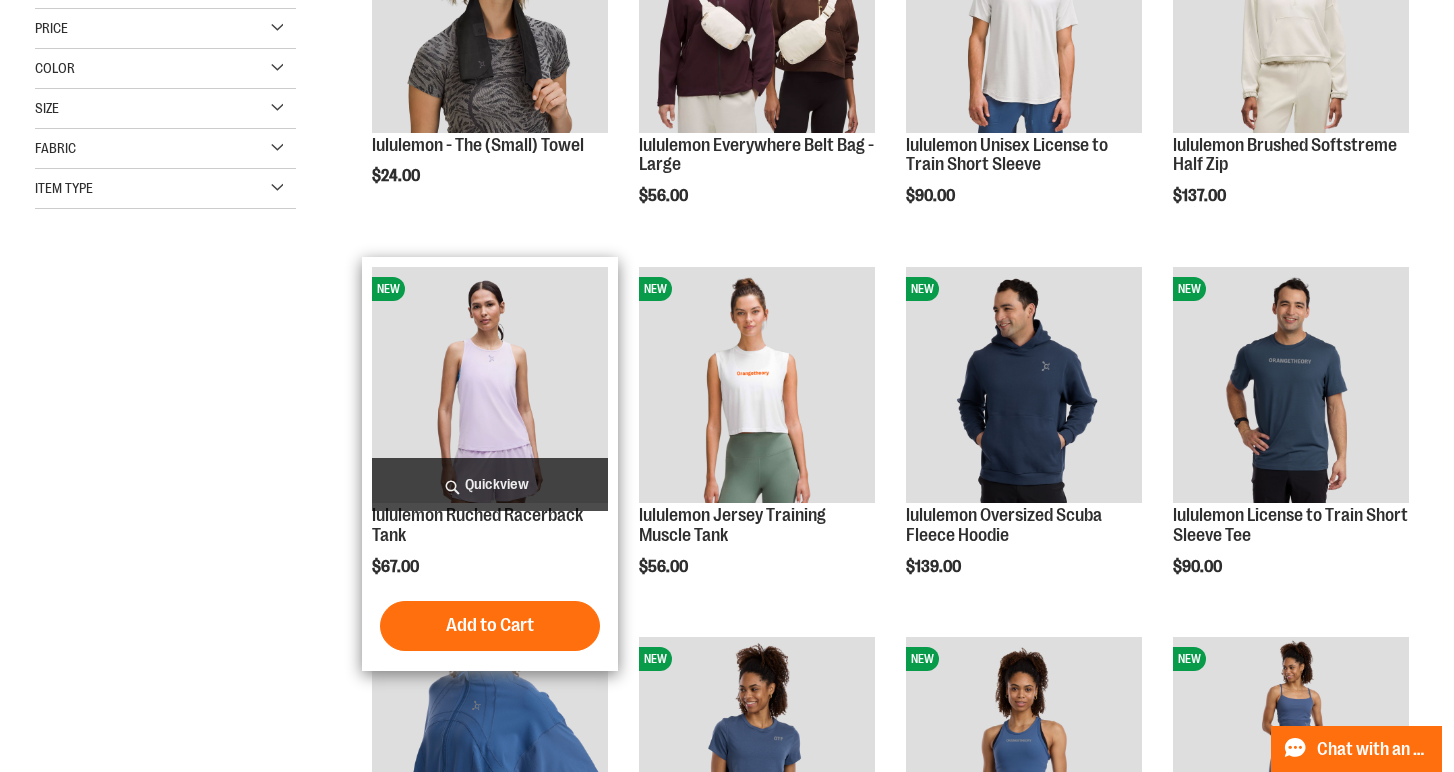 click at bounding box center (490, 385) 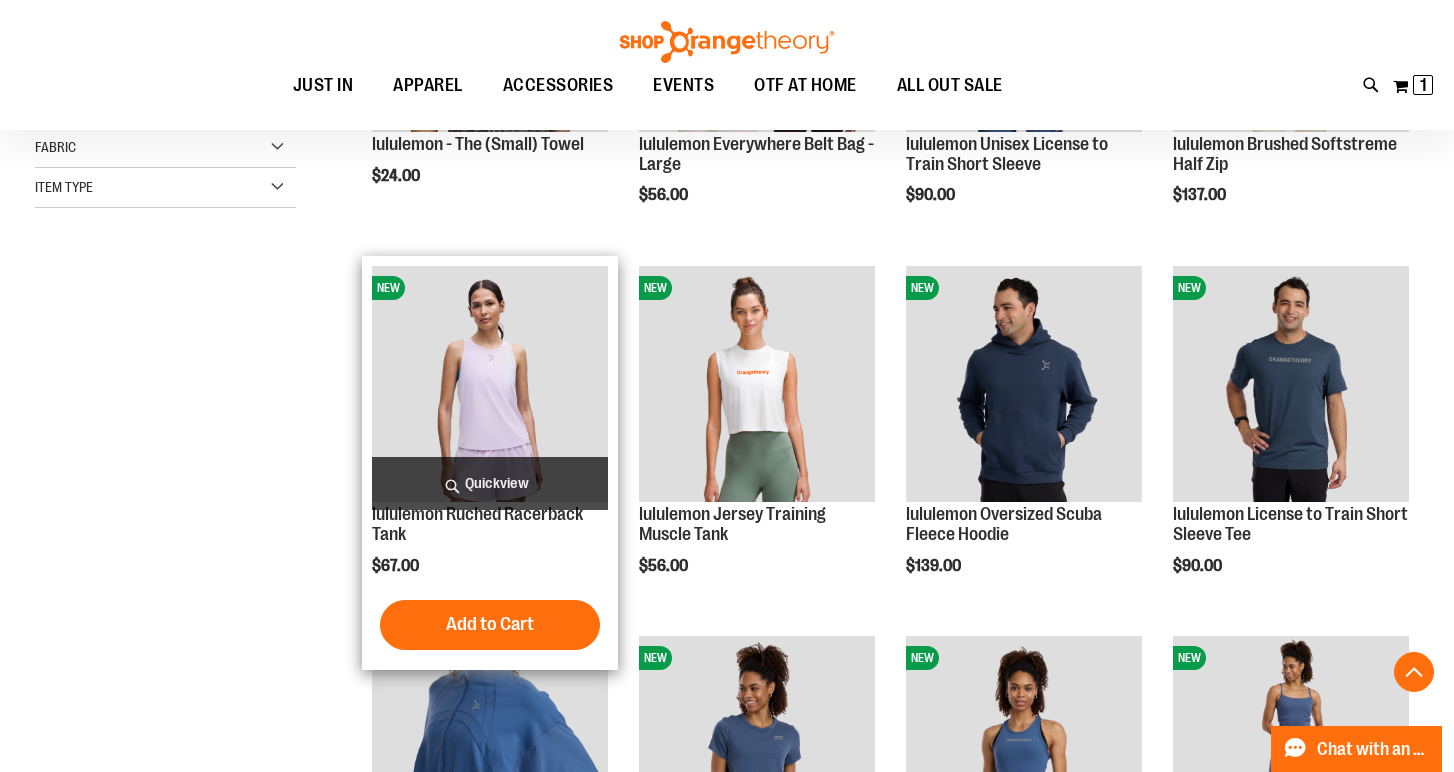scroll, scrollTop: 496, scrollLeft: 0, axis: vertical 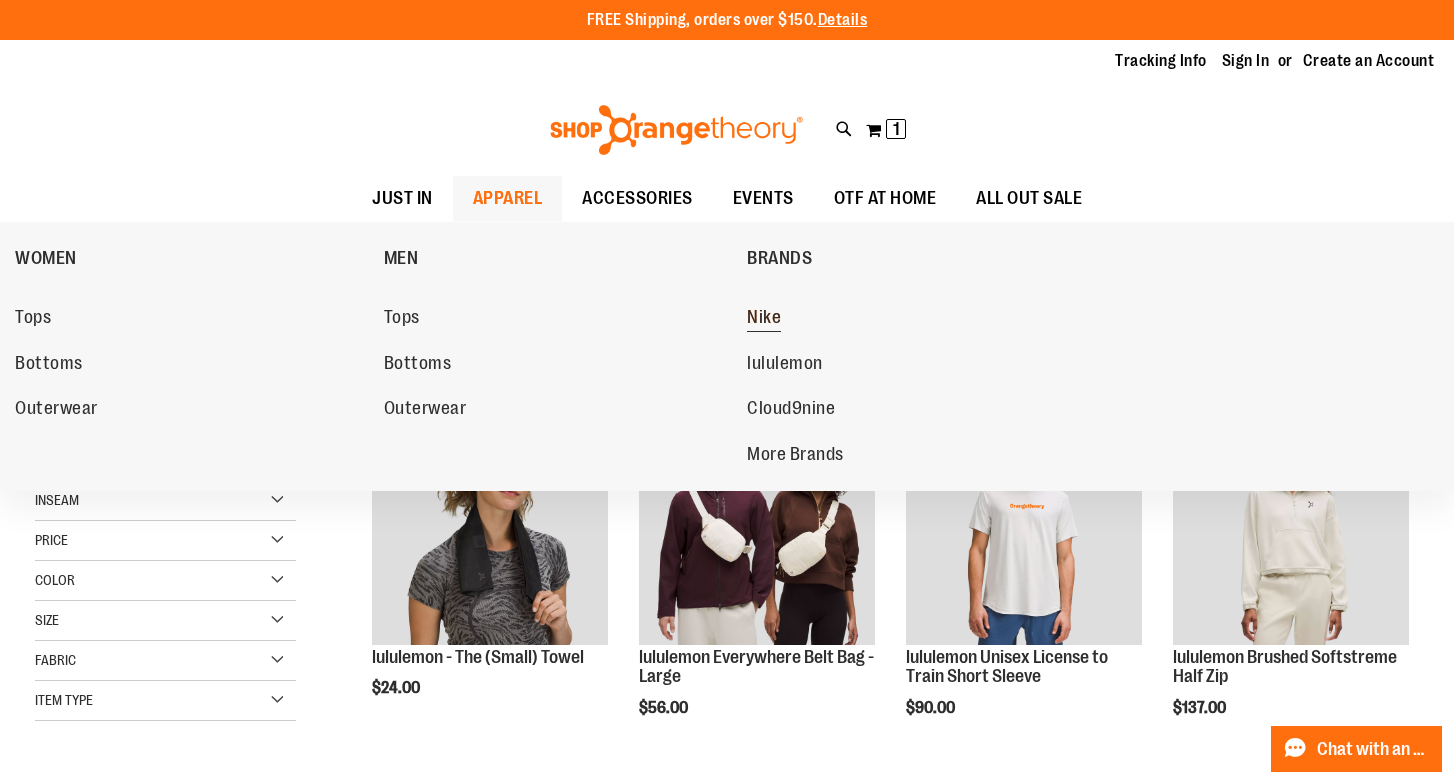 click on "Nike" at bounding box center [921, 318] 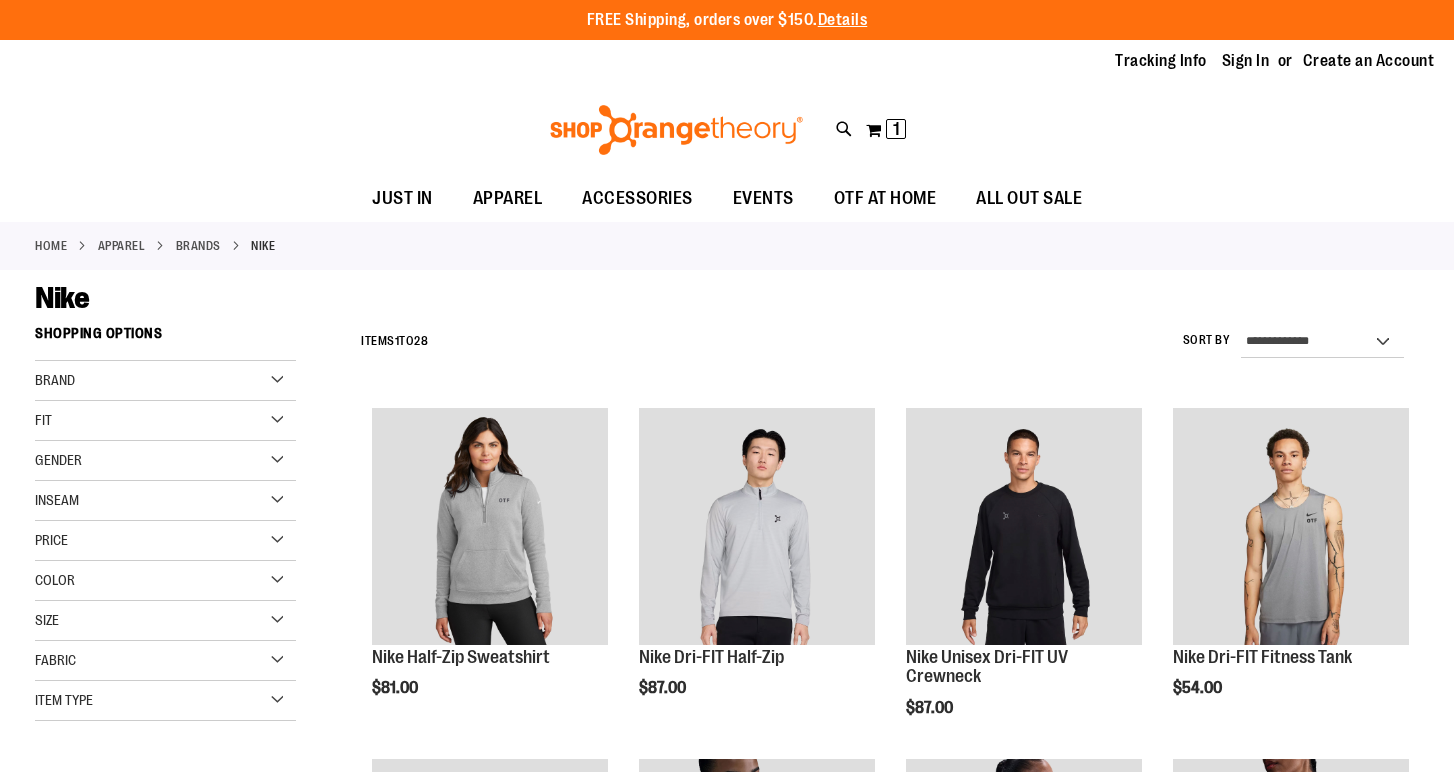 scroll, scrollTop: 0, scrollLeft: 0, axis: both 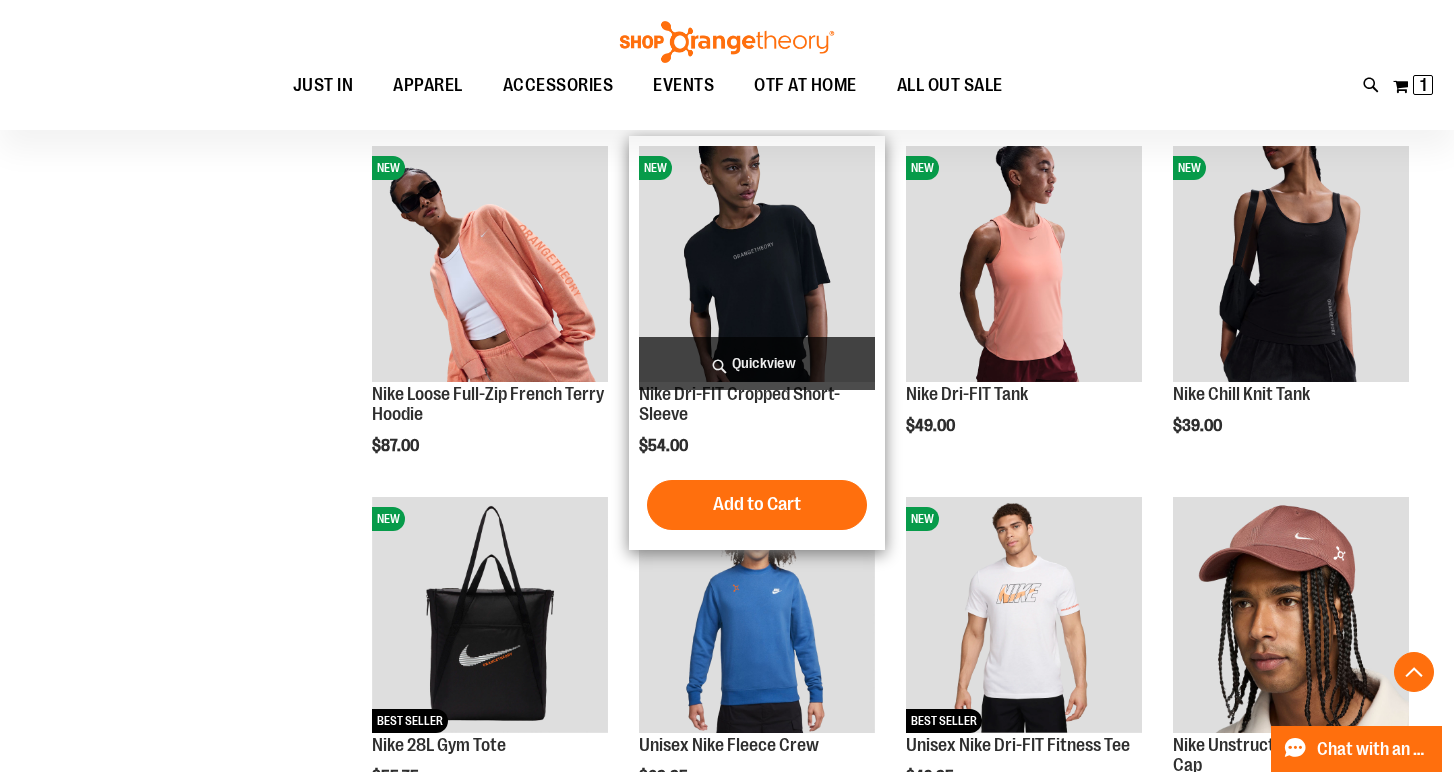 click at bounding box center (757, 264) 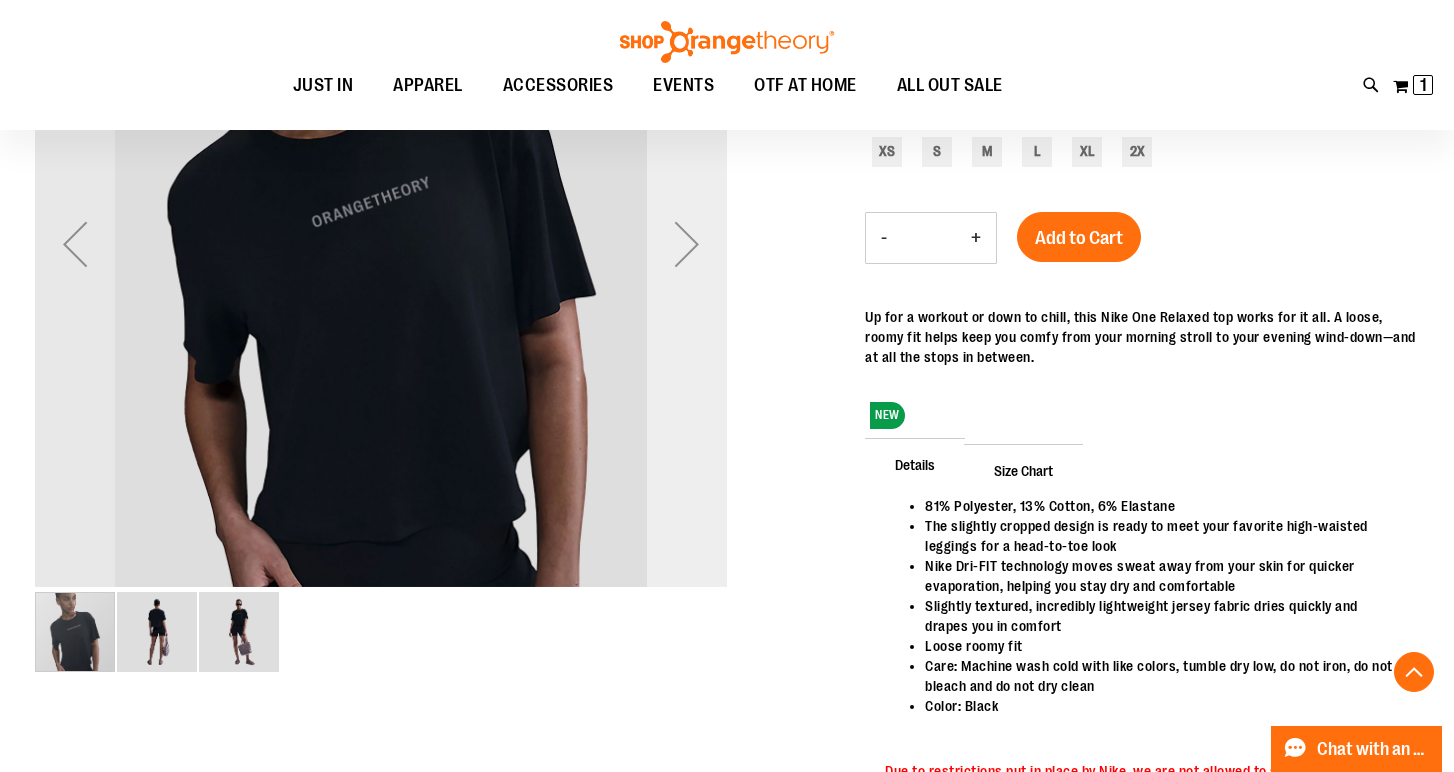 scroll, scrollTop: 418, scrollLeft: 0, axis: vertical 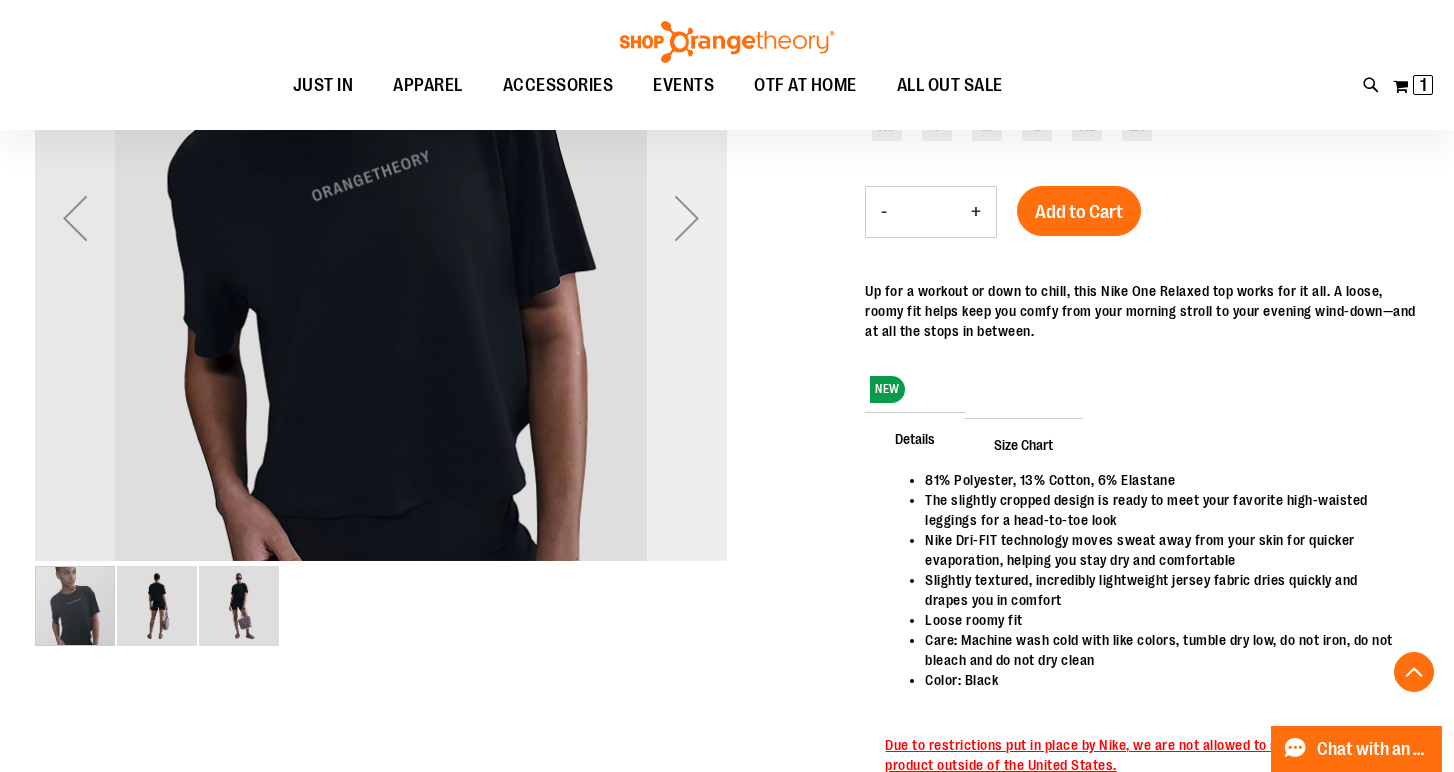 click at bounding box center (687, 218) 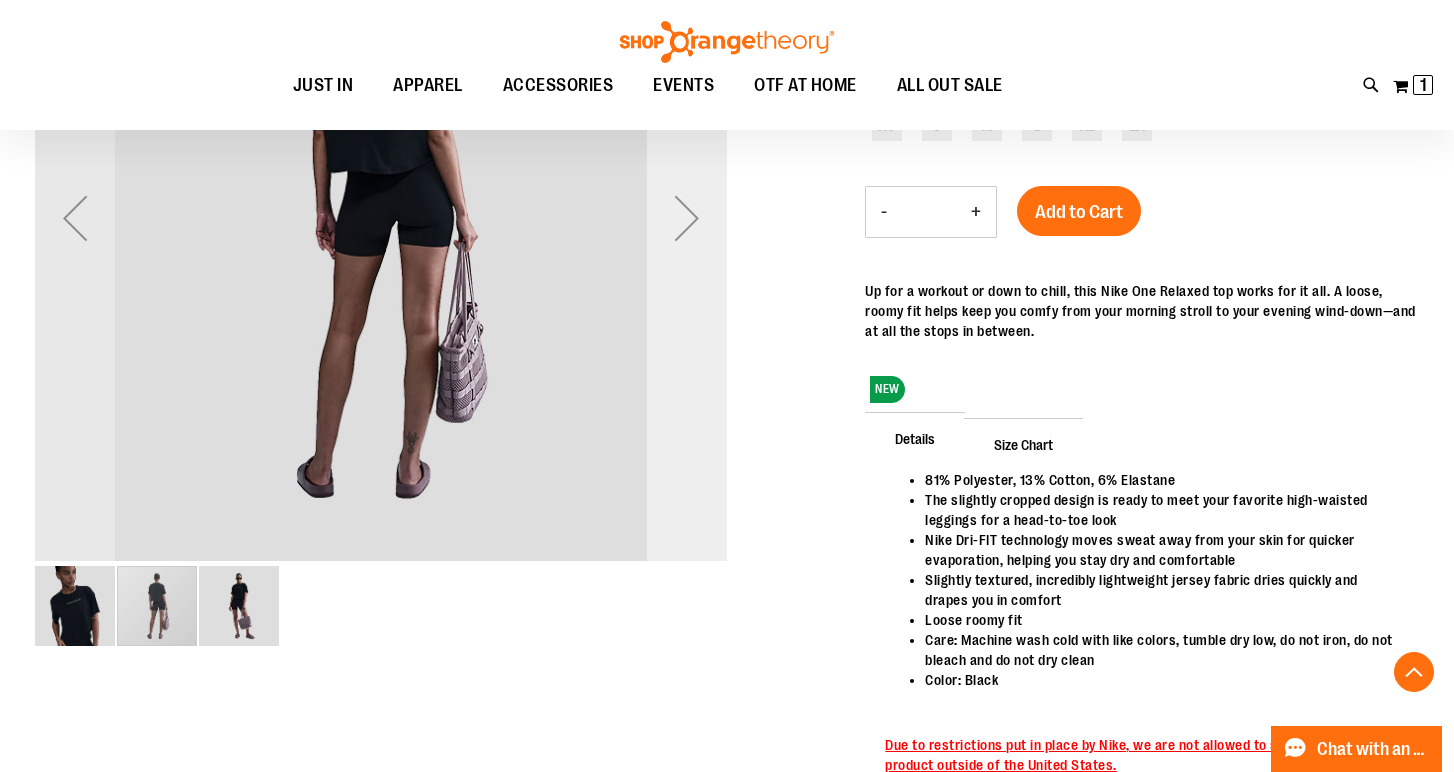 click at bounding box center [687, 218] 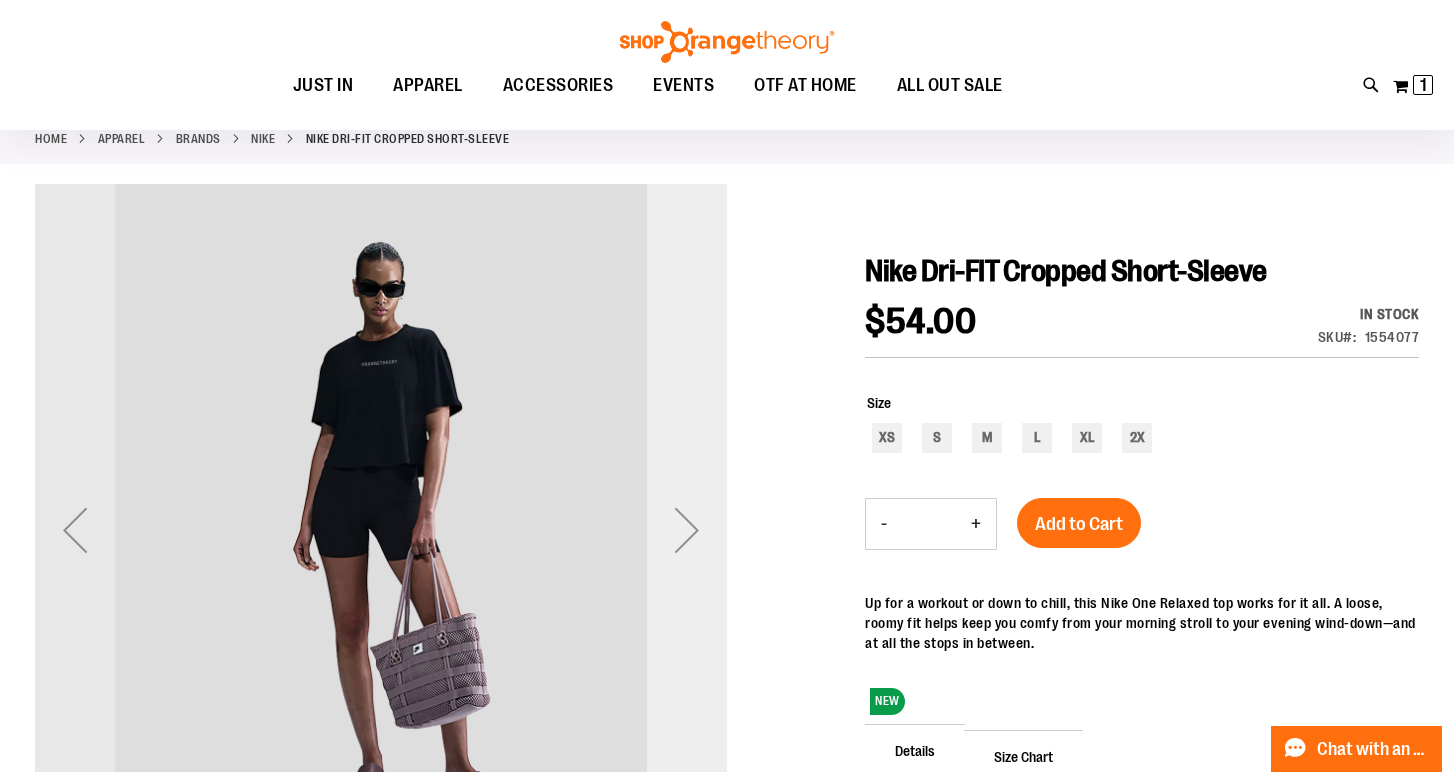 click at bounding box center [687, 530] 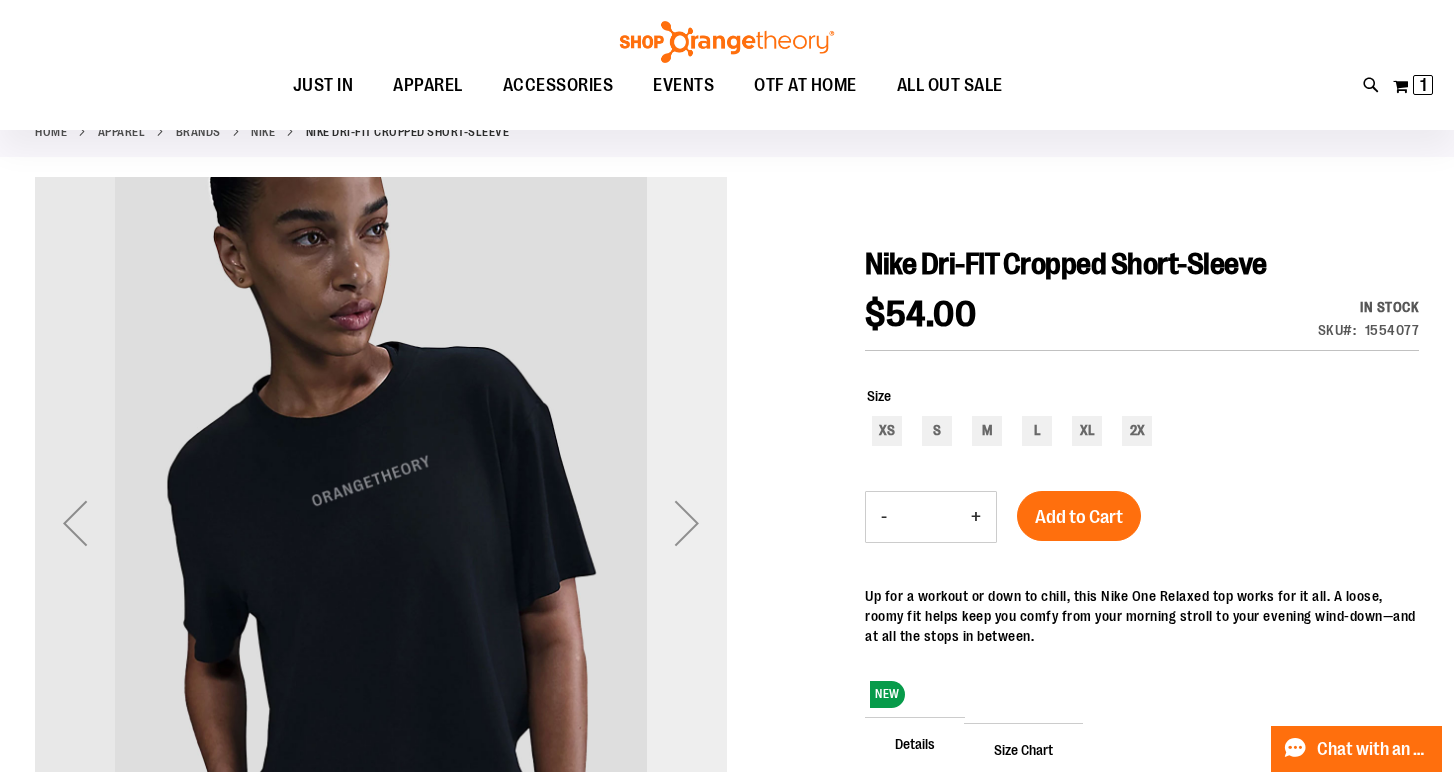 scroll, scrollTop: 131, scrollLeft: 0, axis: vertical 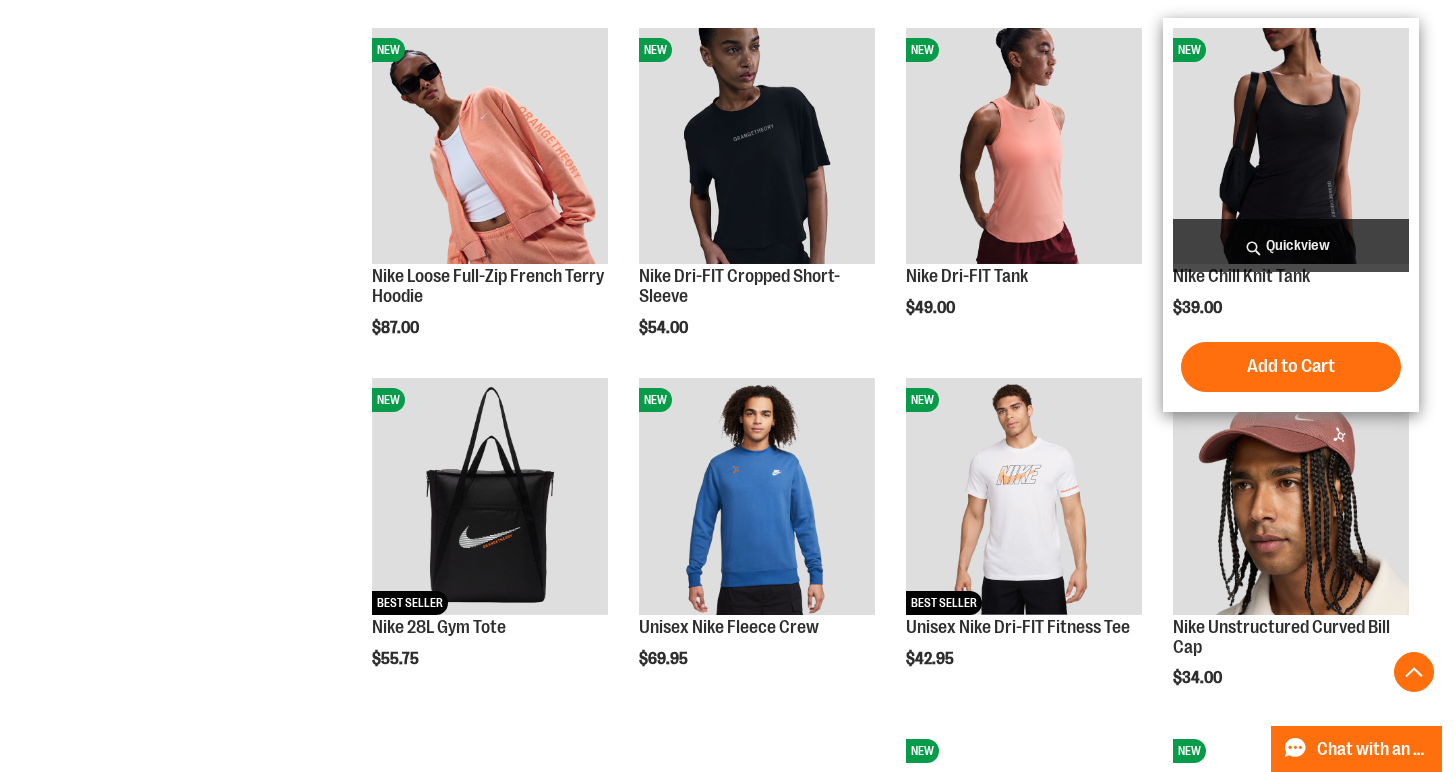 click at bounding box center [1291, 146] 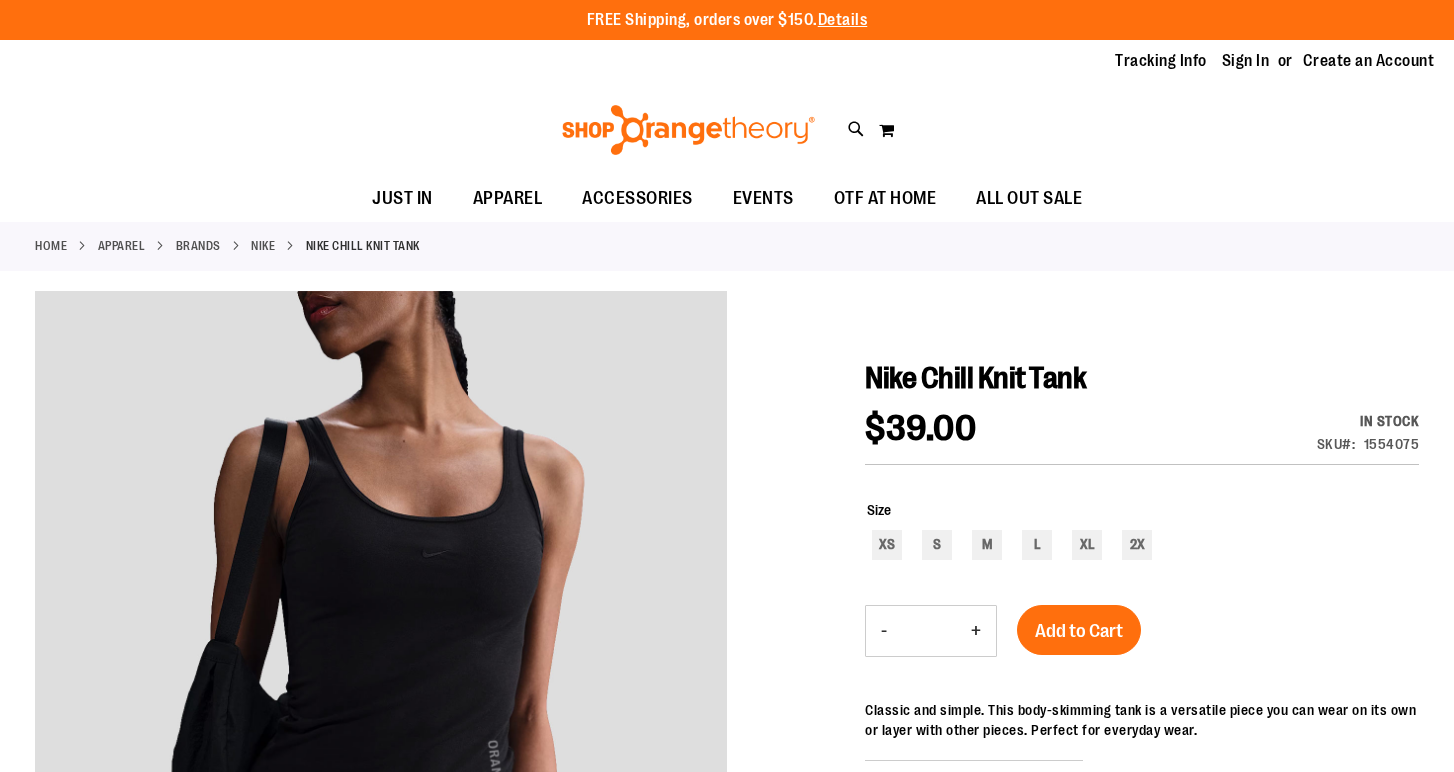 scroll, scrollTop: 0, scrollLeft: 0, axis: both 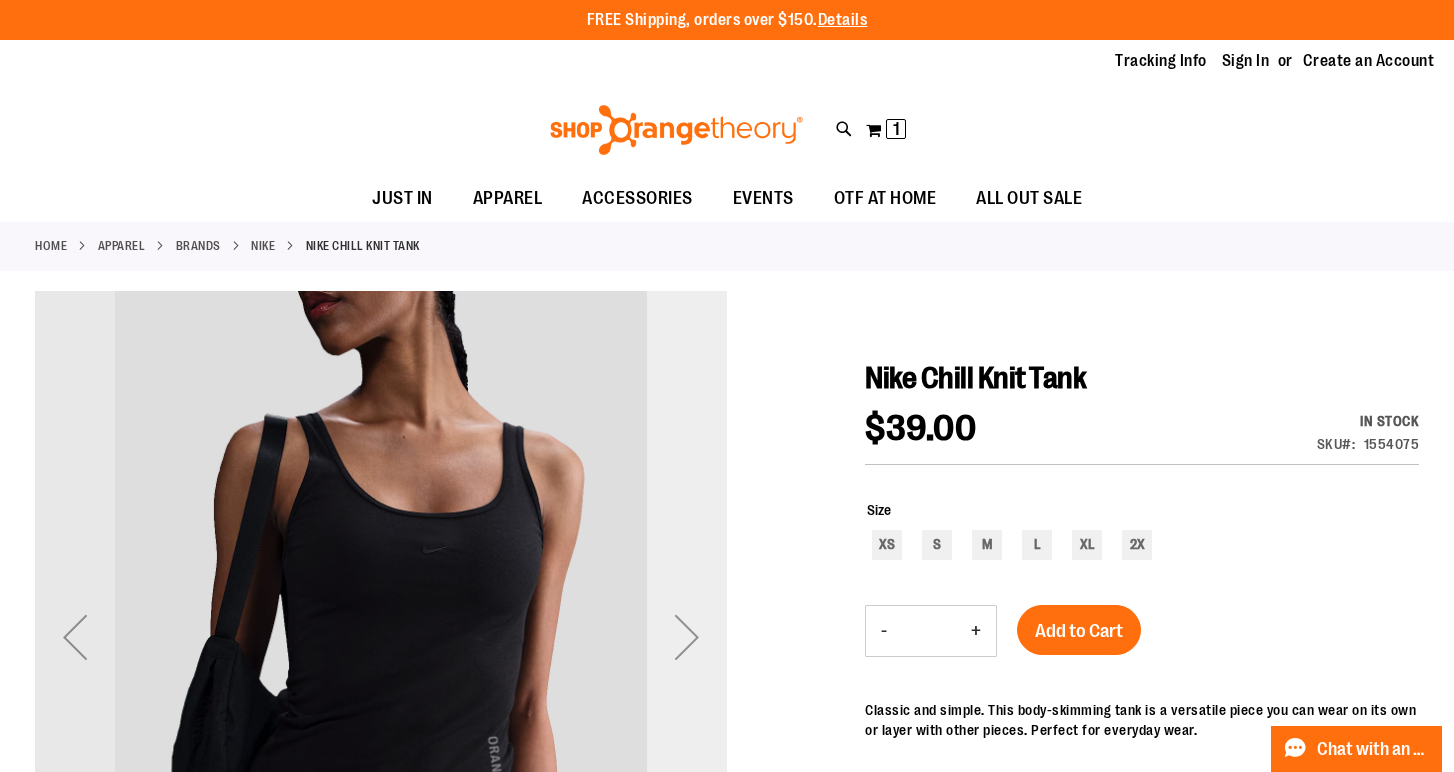 click at bounding box center (687, 637) 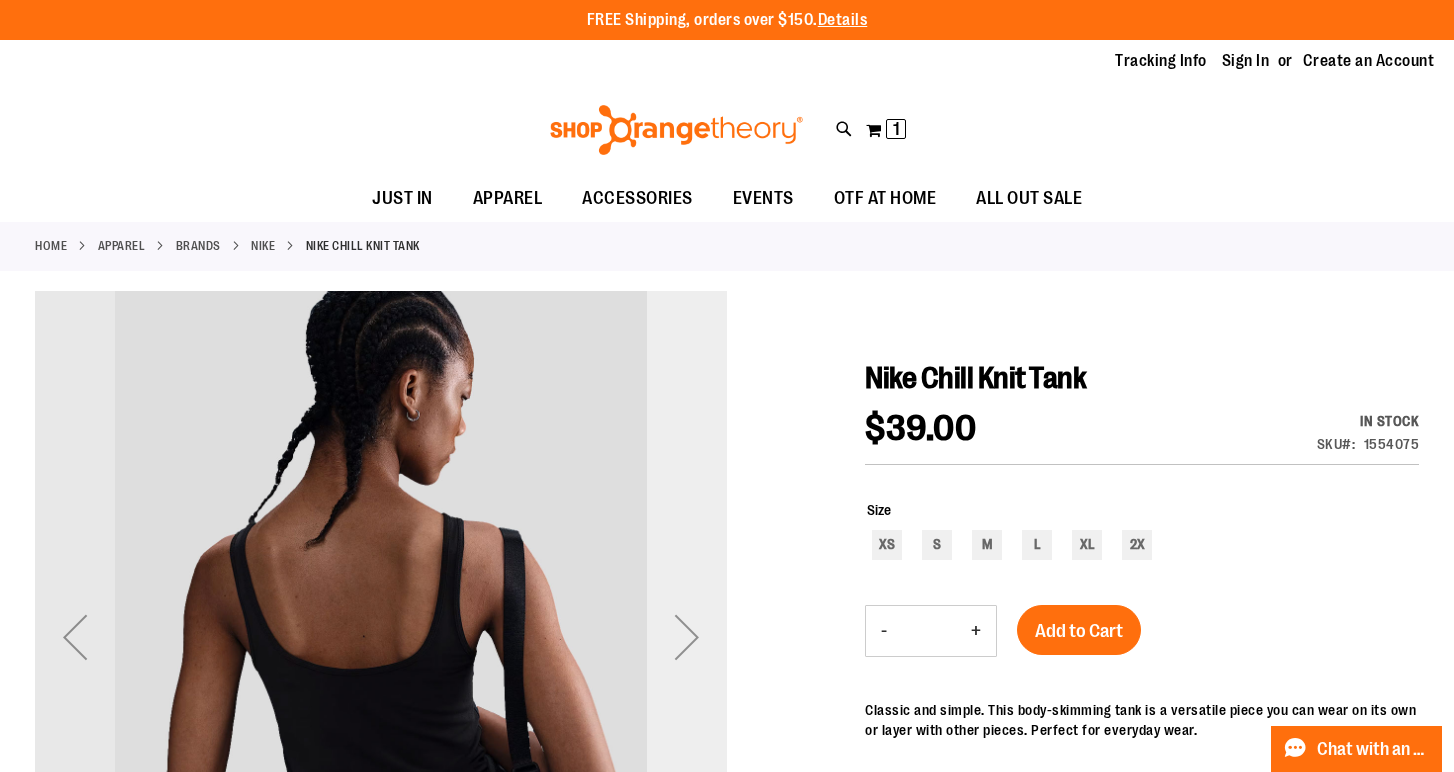 click at bounding box center [687, 637] 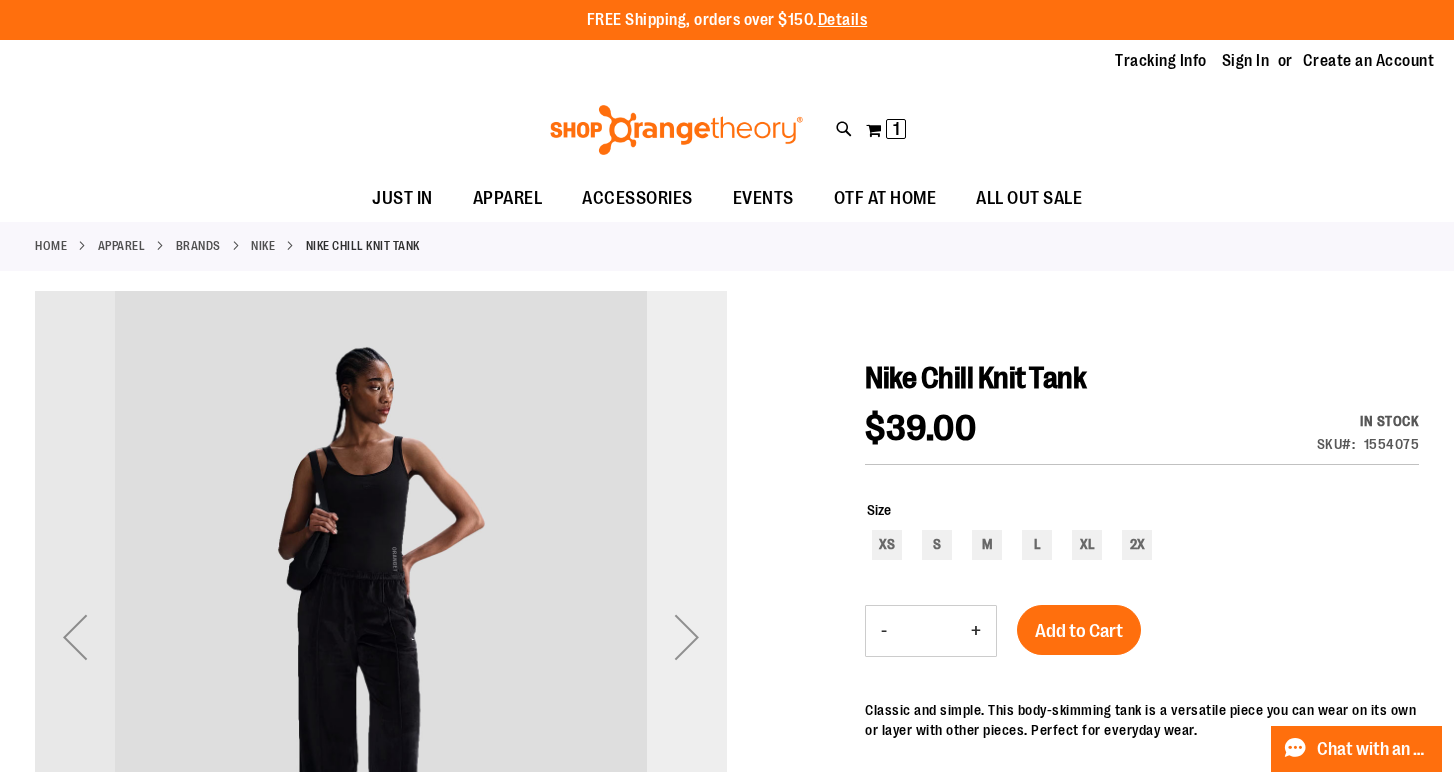 scroll, scrollTop: 1, scrollLeft: 0, axis: vertical 